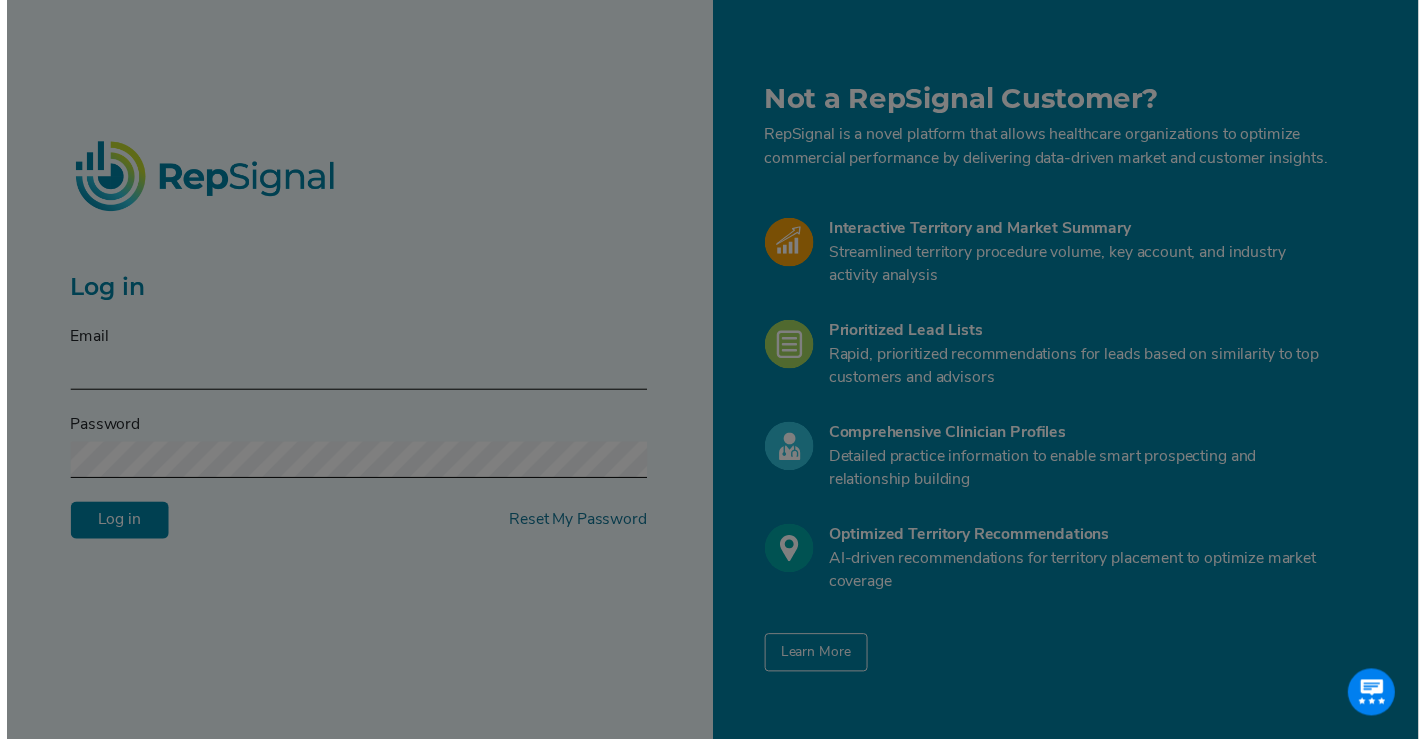 scroll, scrollTop: 0, scrollLeft: 0, axis: both 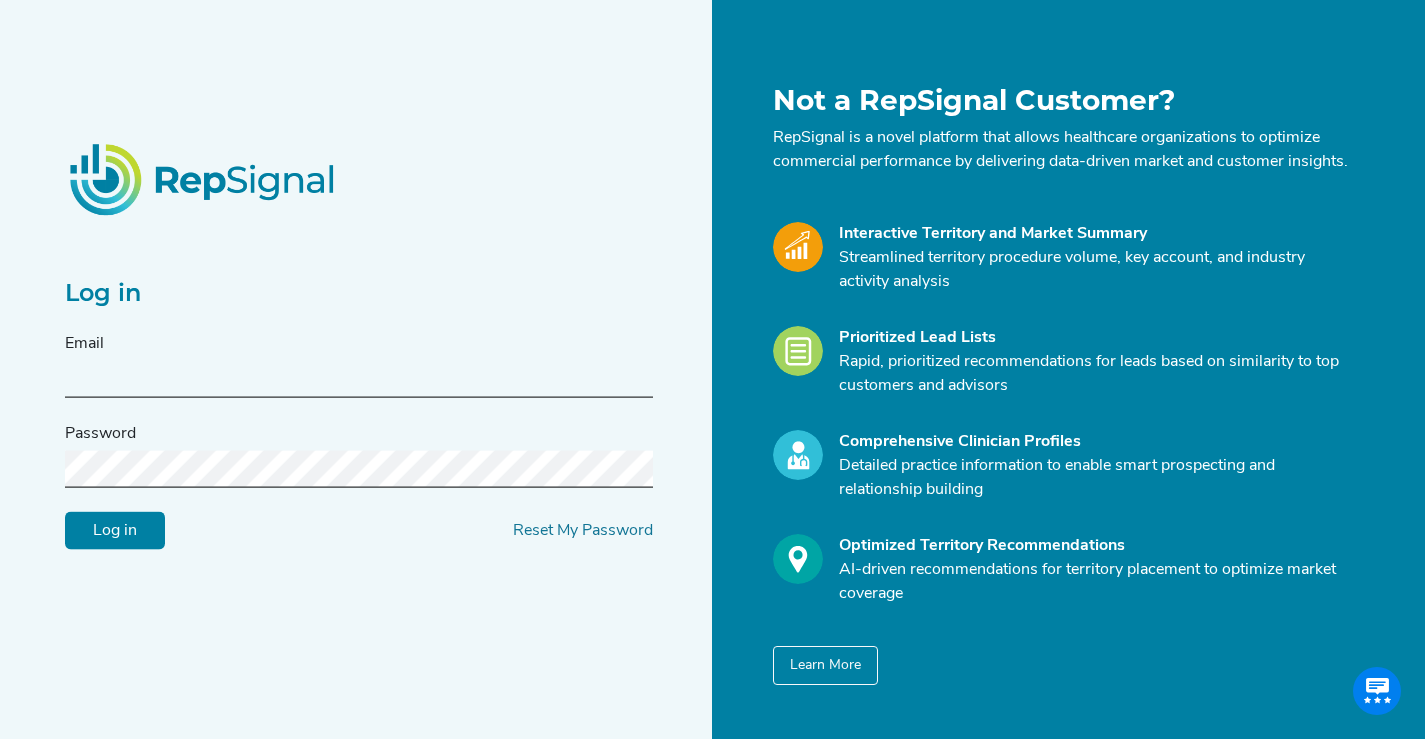 type on "[EMAIL]" 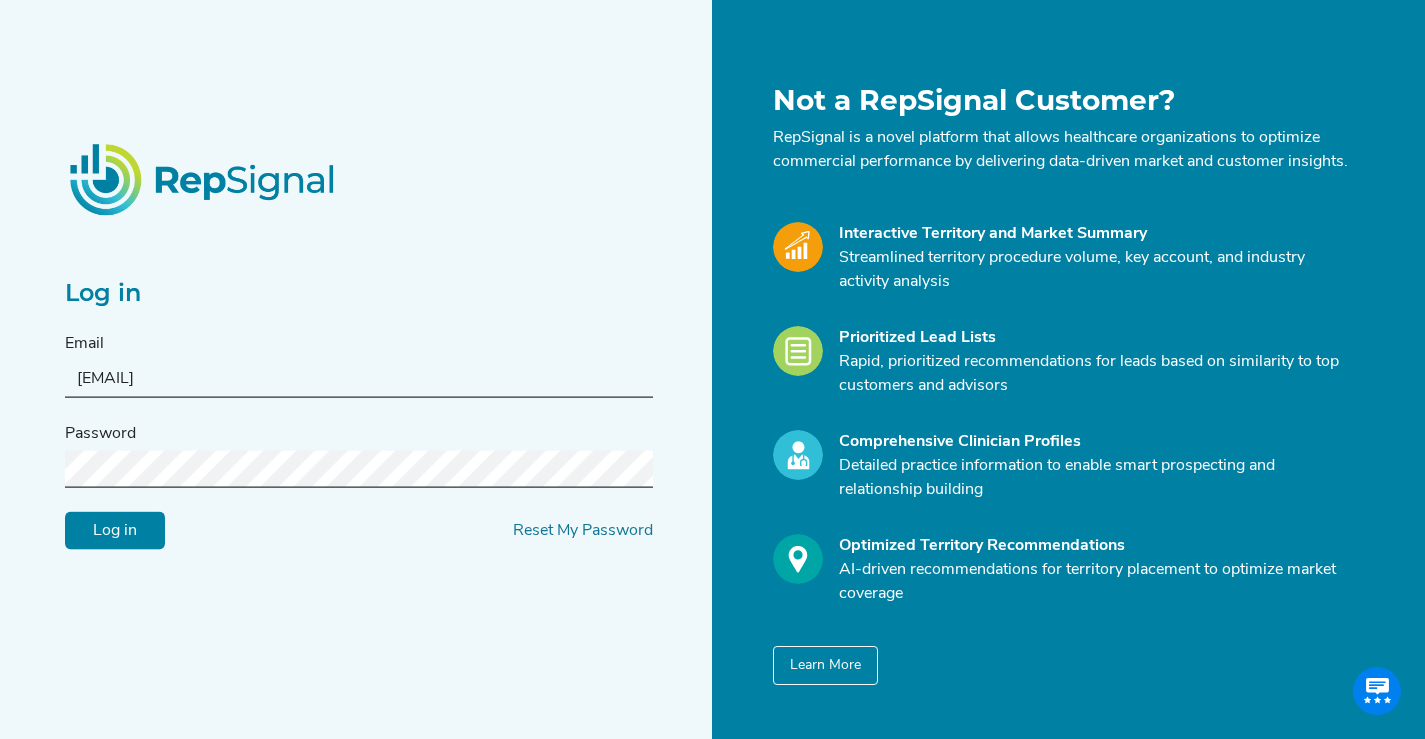 click on "Log in" at bounding box center (115, 531) 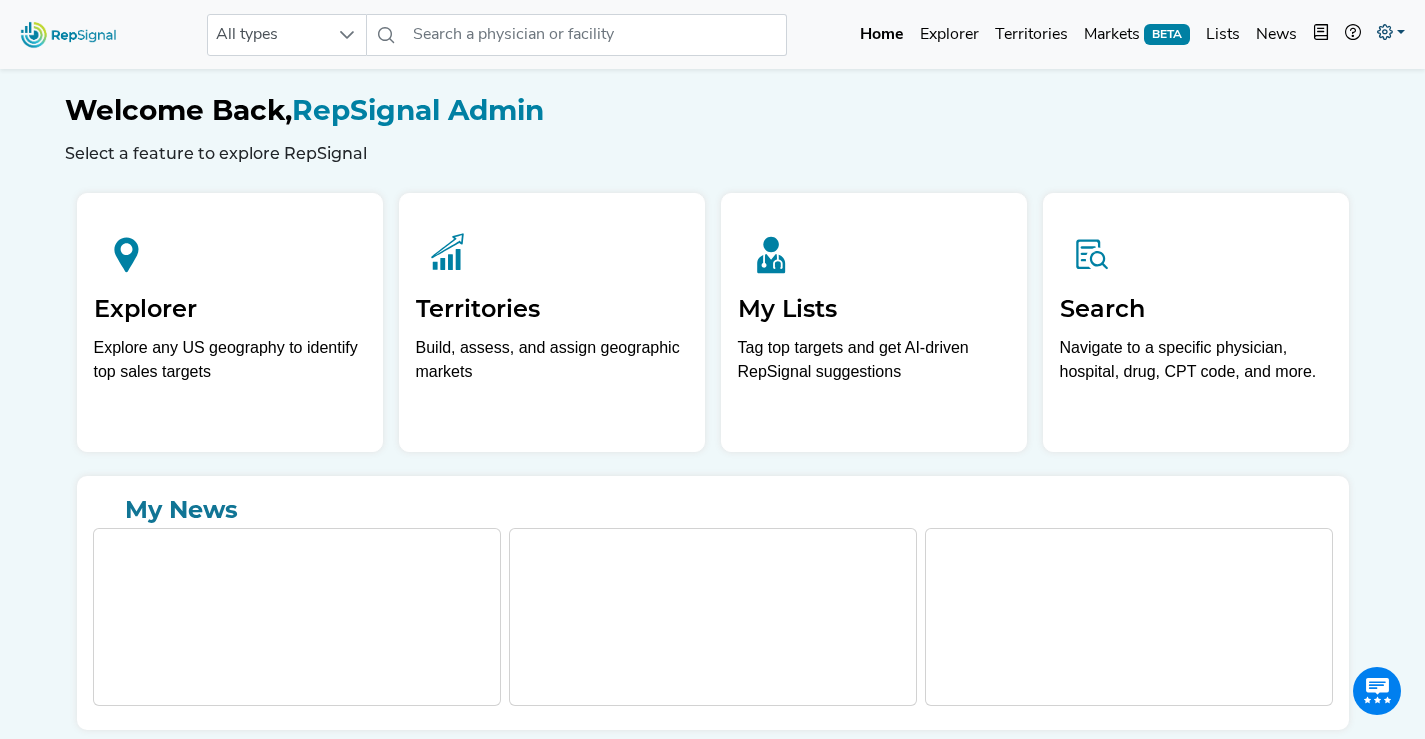 click at bounding box center (1391, 35) 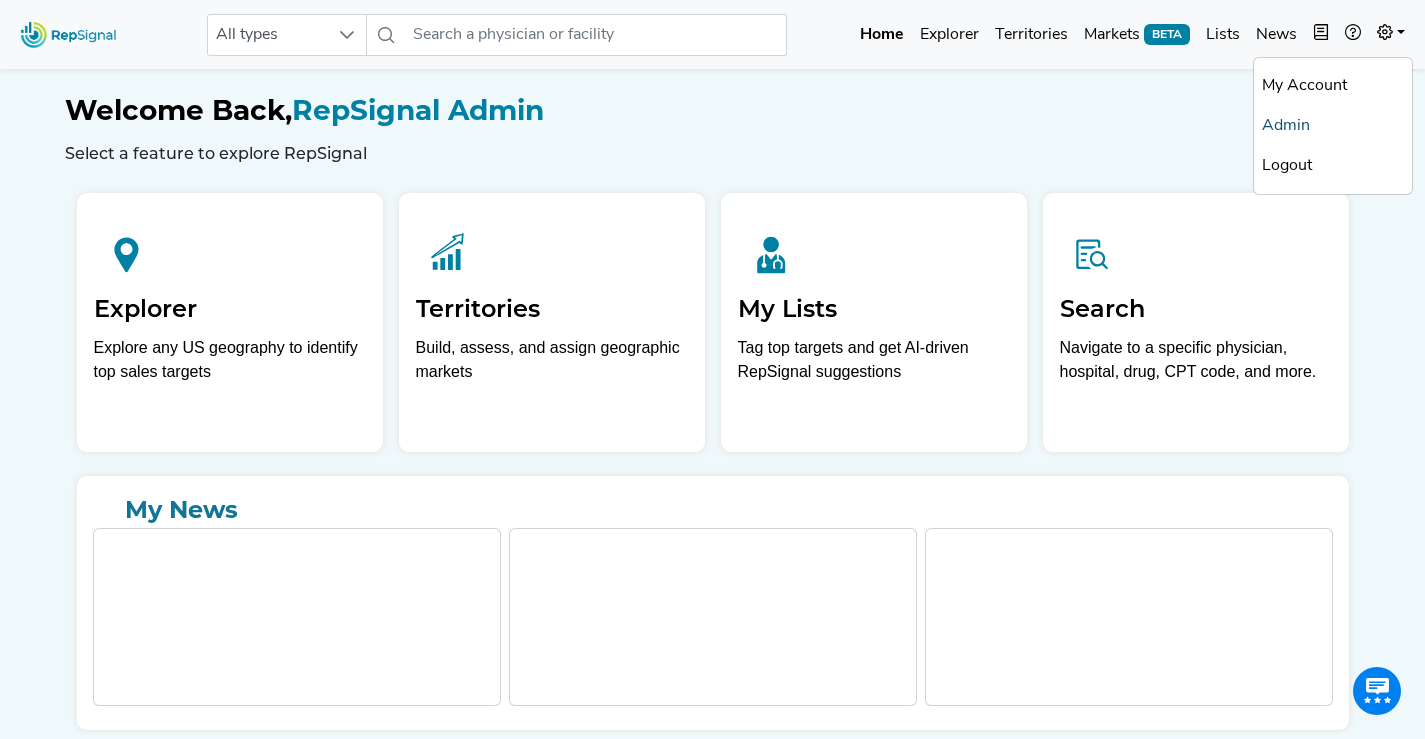 click on "Admin" at bounding box center [1333, 126] 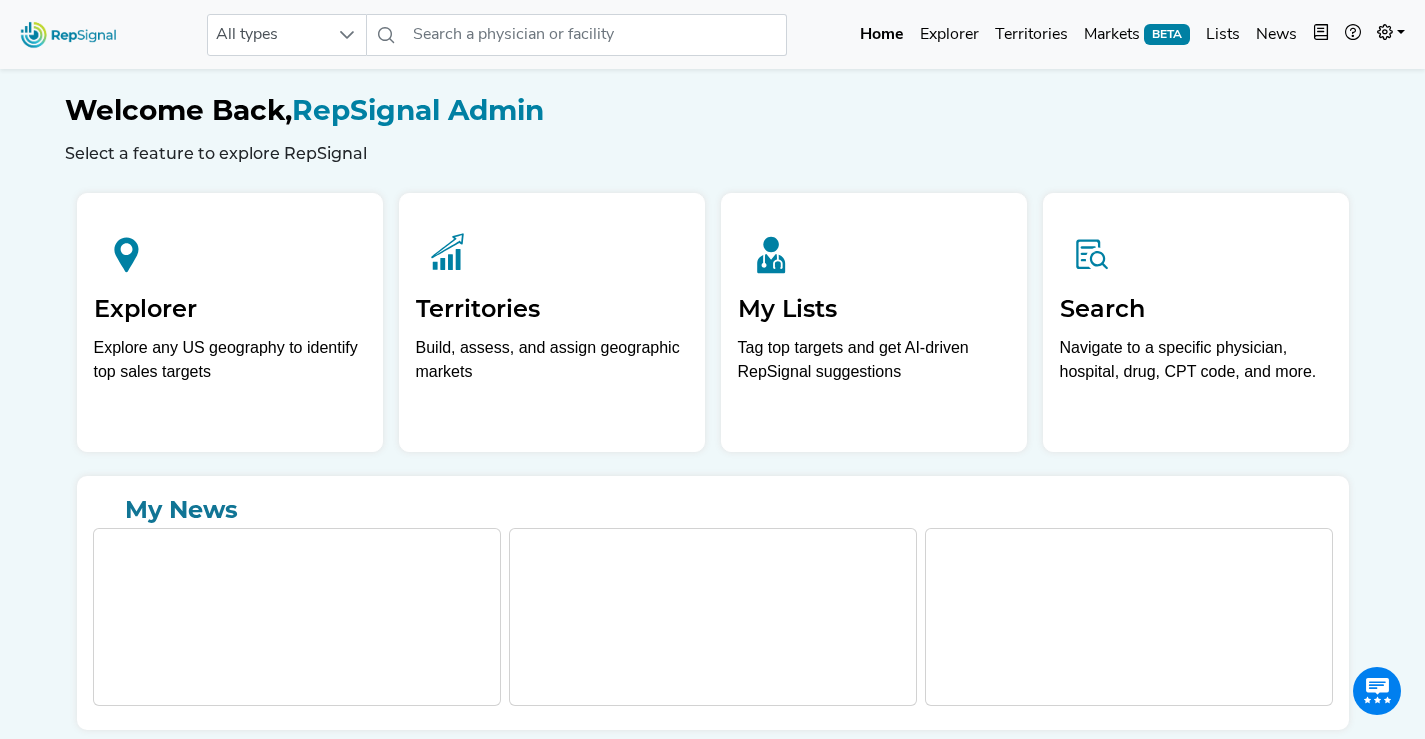 scroll, scrollTop: 0, scrollLeft: 0, axis: both 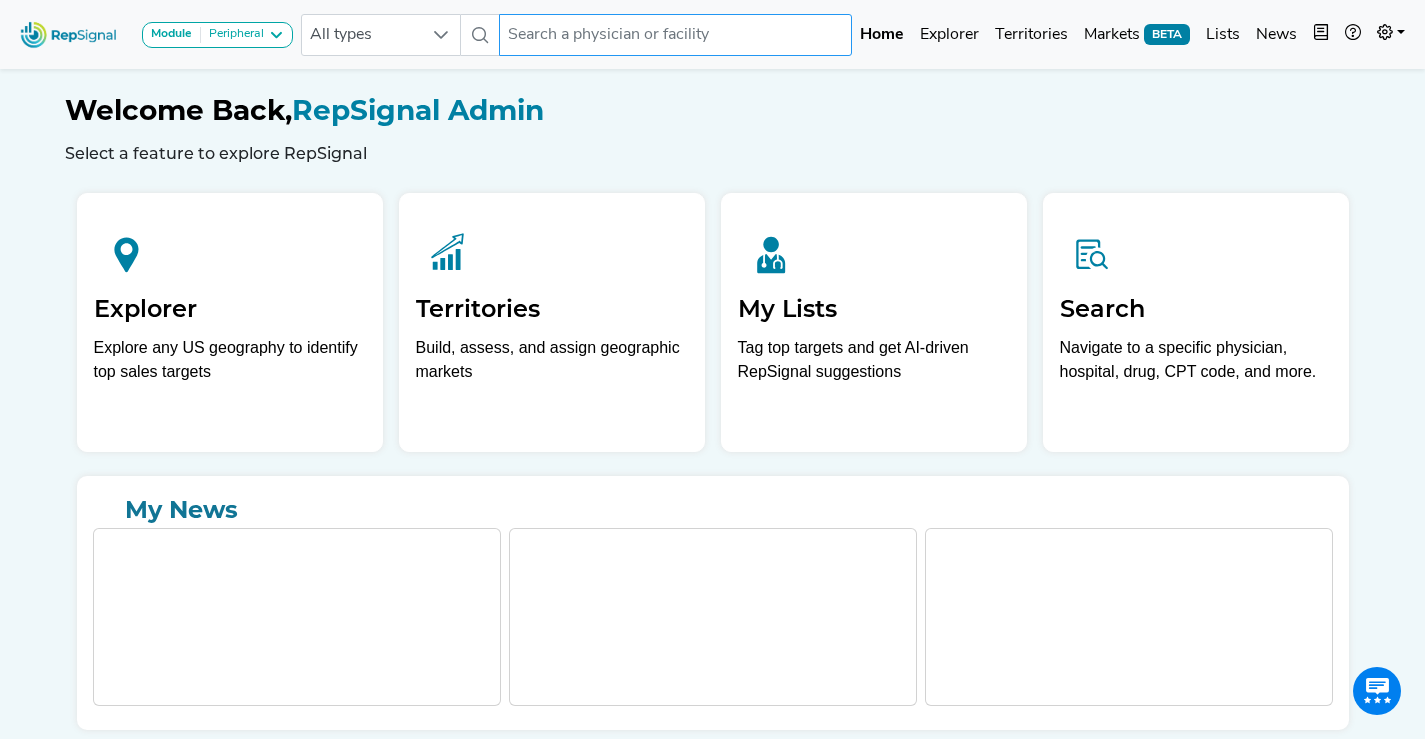 click at bounding box center [676, 35] 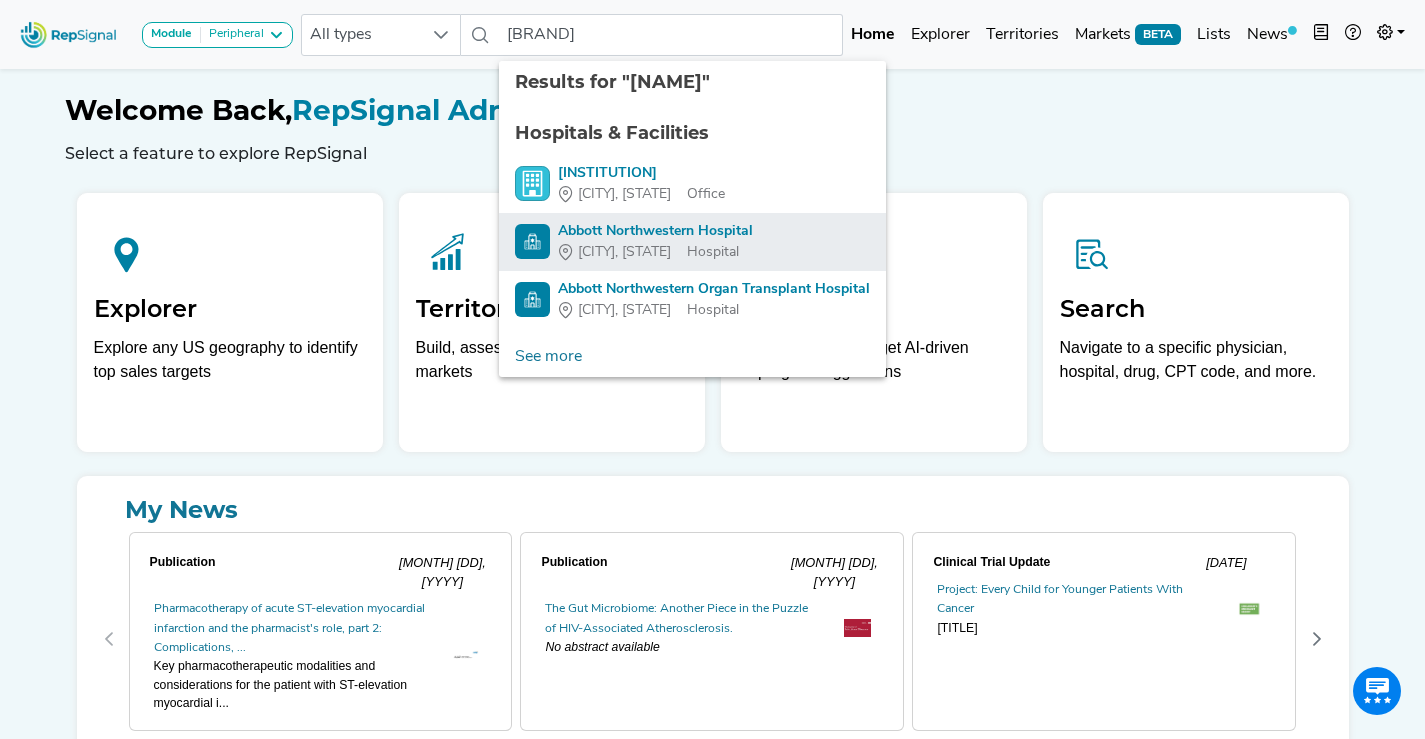 click on "Abbott Northwestern Hospital" at bounding box center [655, 231] 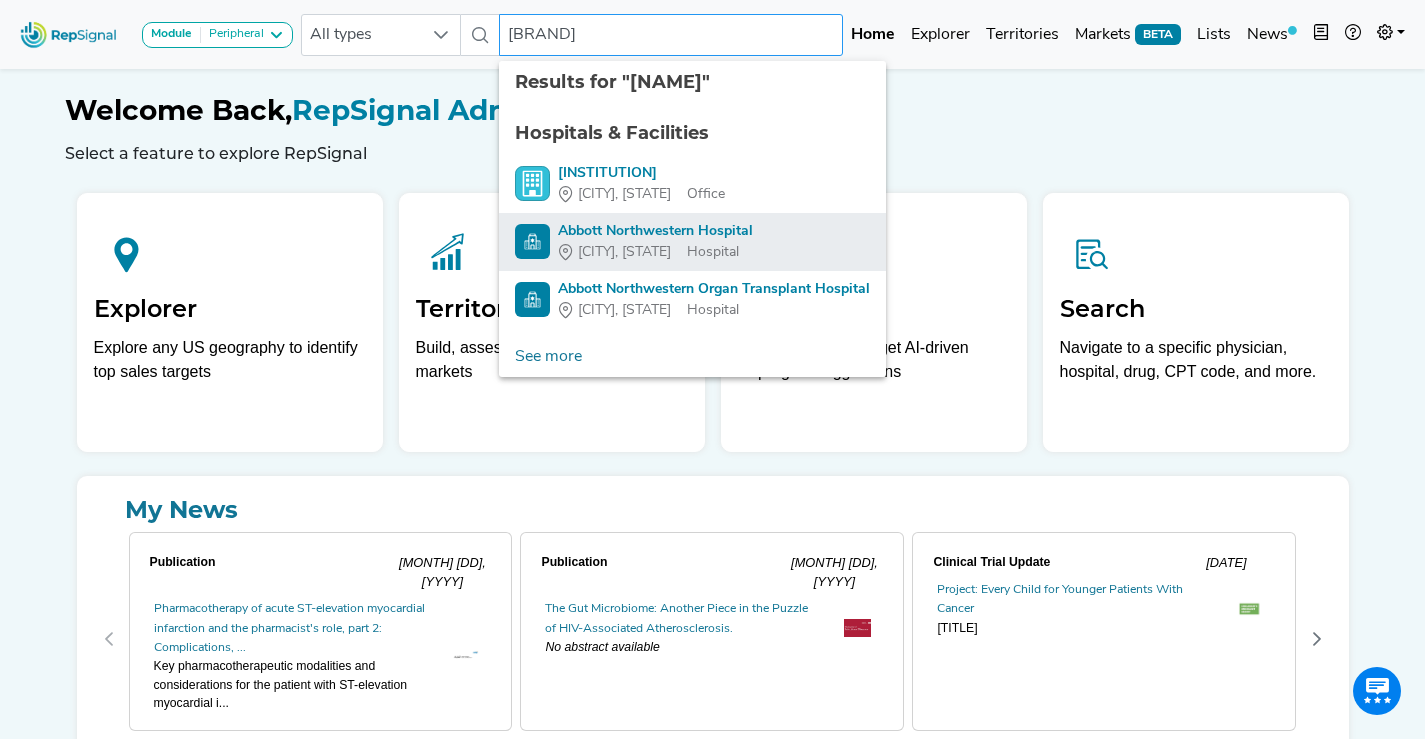 type on "Abbott Northwestern Hospital" 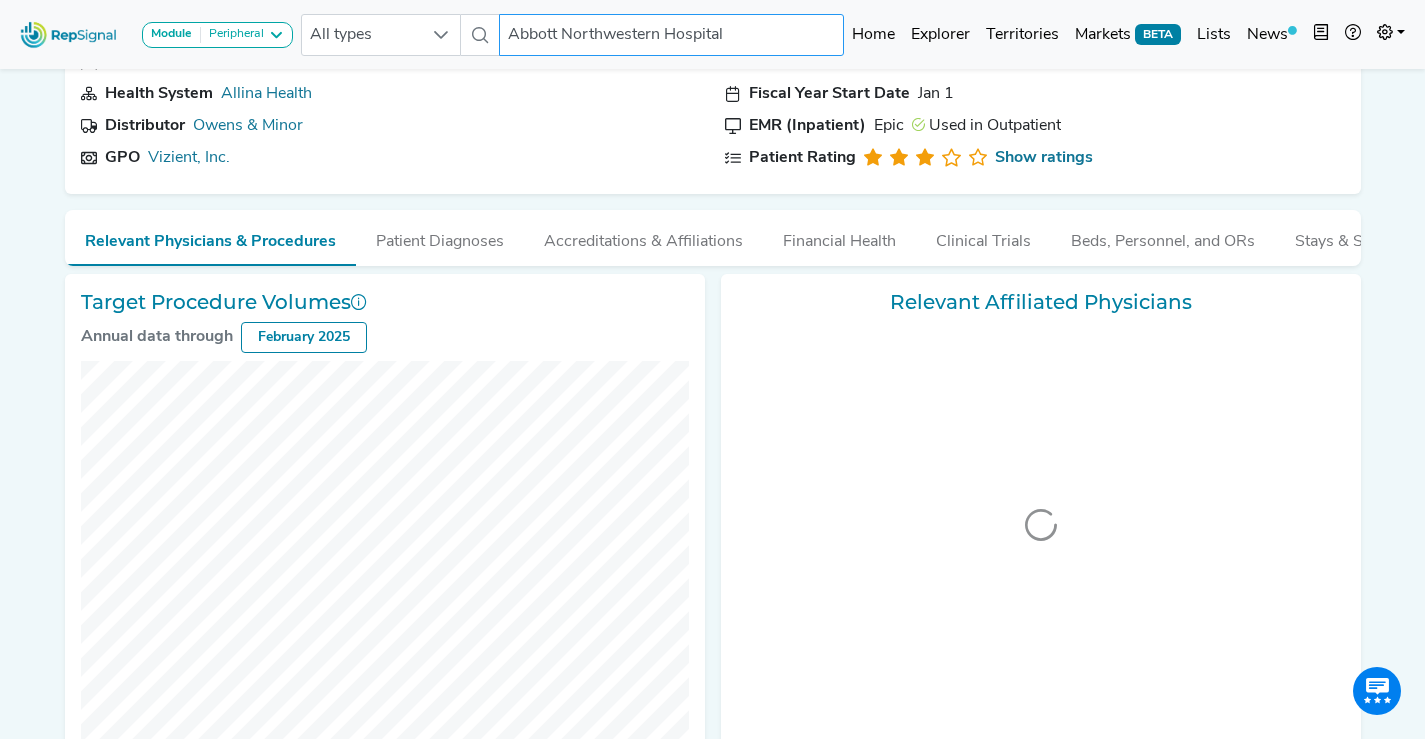 scroll, scrollTop: 198, scrollLeft: 0, axis: vertical 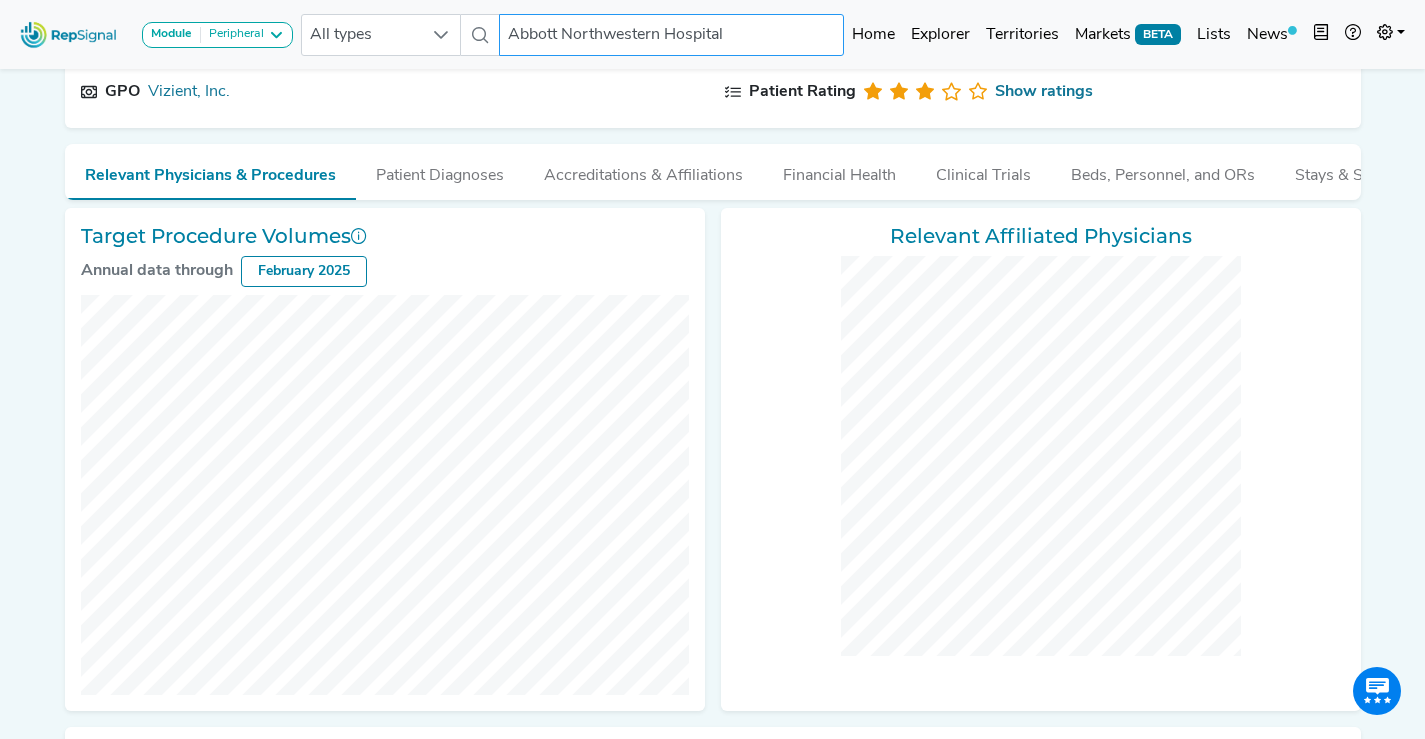 checkbox on "false" 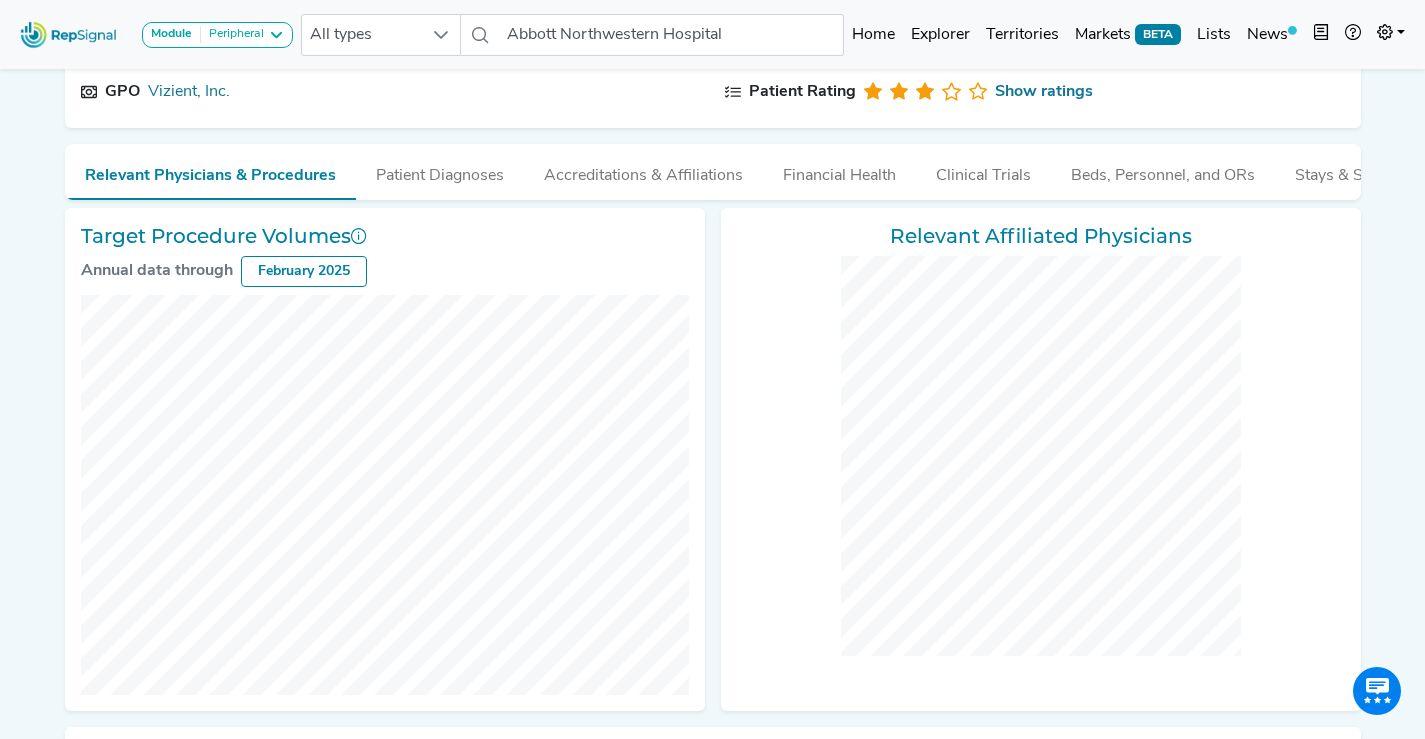 click on "Module Peripheral" at bounding box center (217, 35) 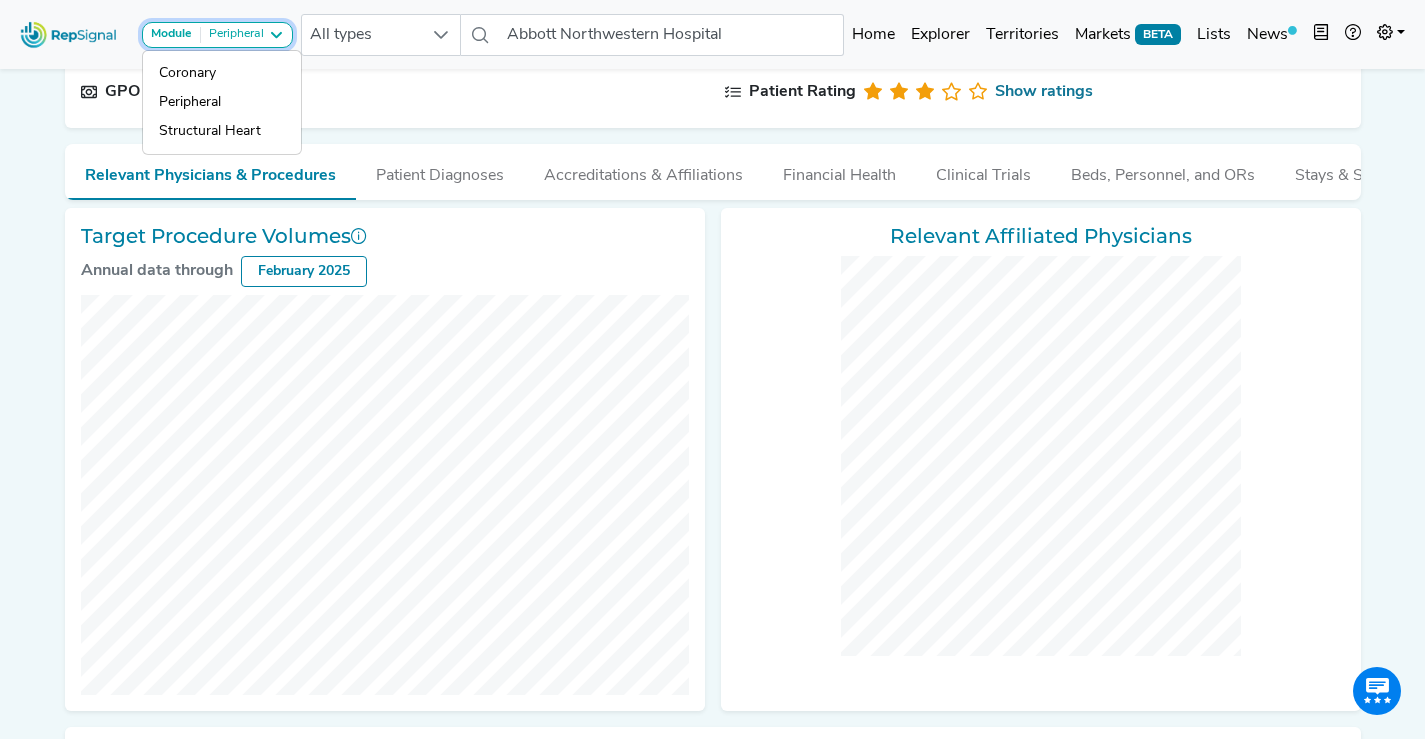 checkbox on "false" 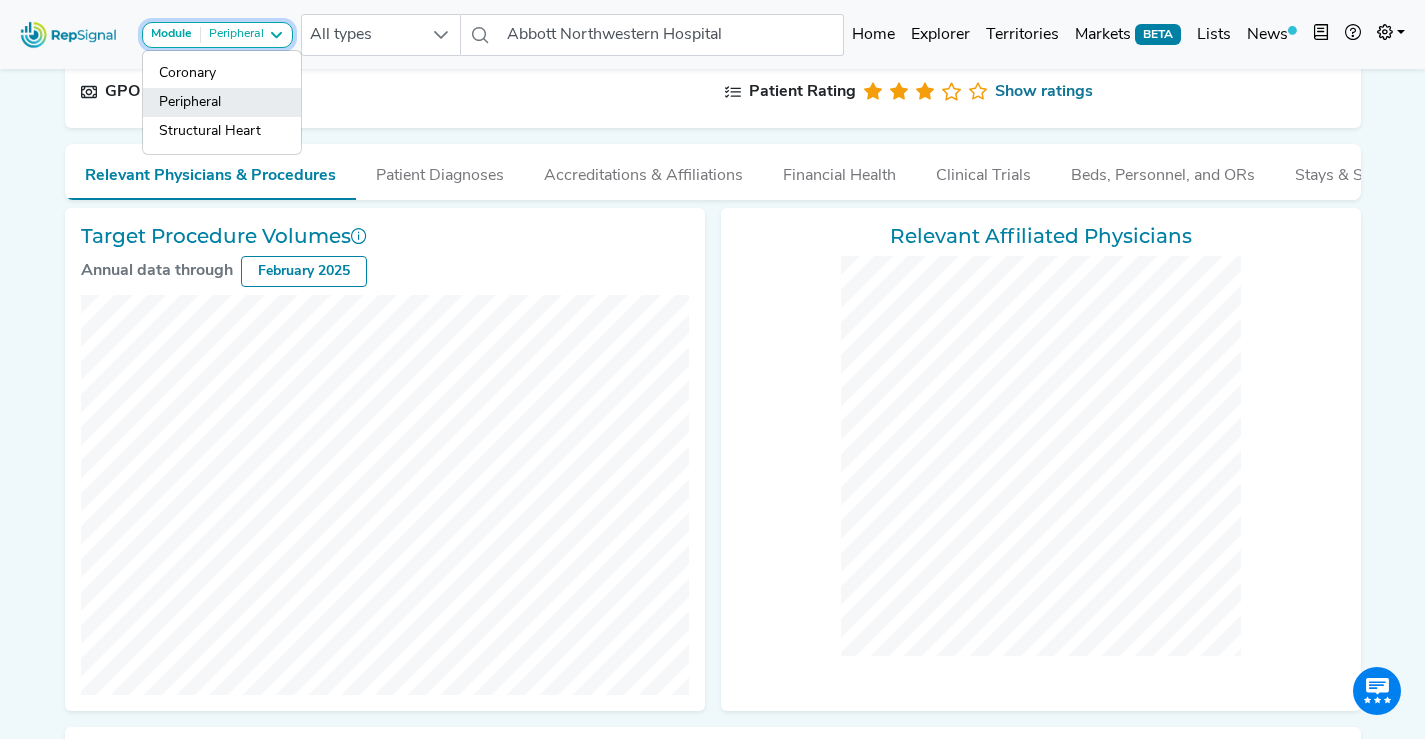 checkbox on "false" 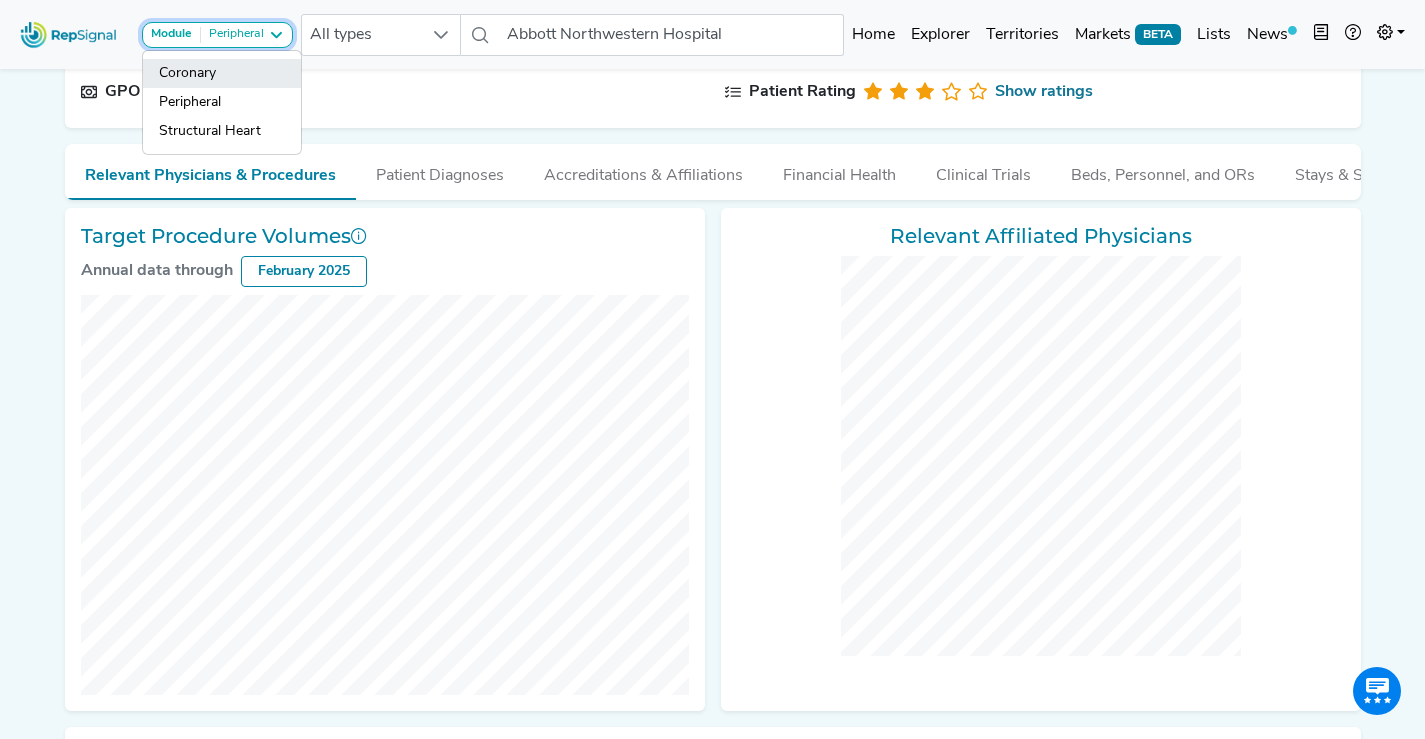 checkbox on "false" 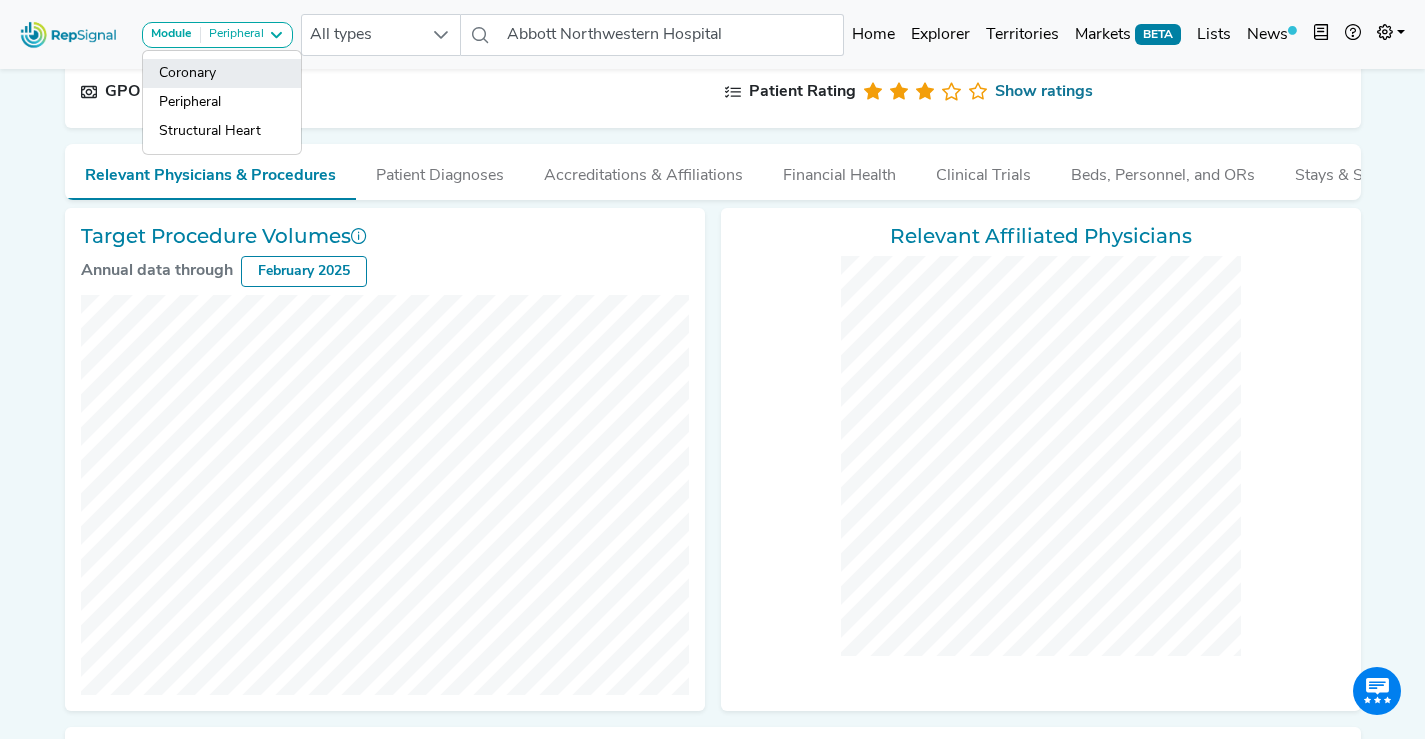 click on "Coronary" 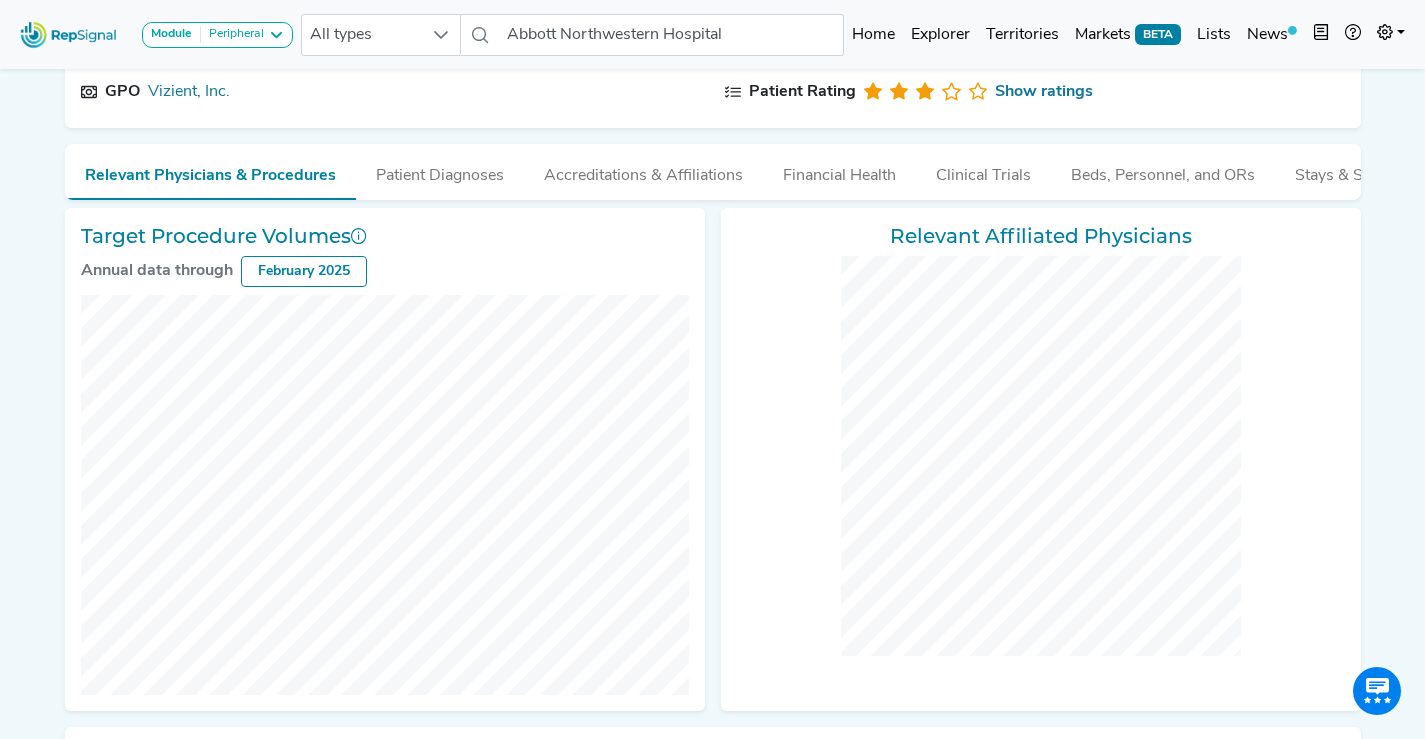checkbox on "false" 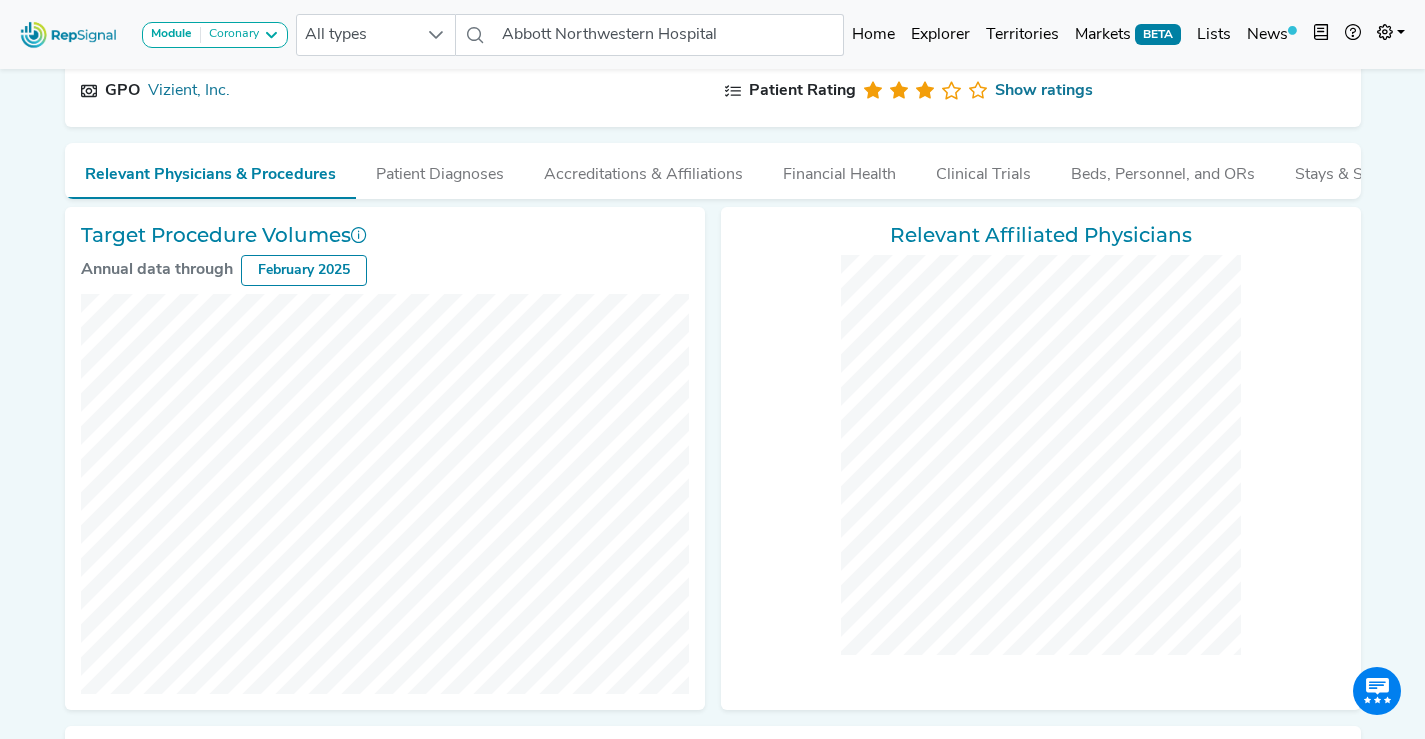 scroll, scrollTop: 212, scrollLeft: 0, axis: vertical 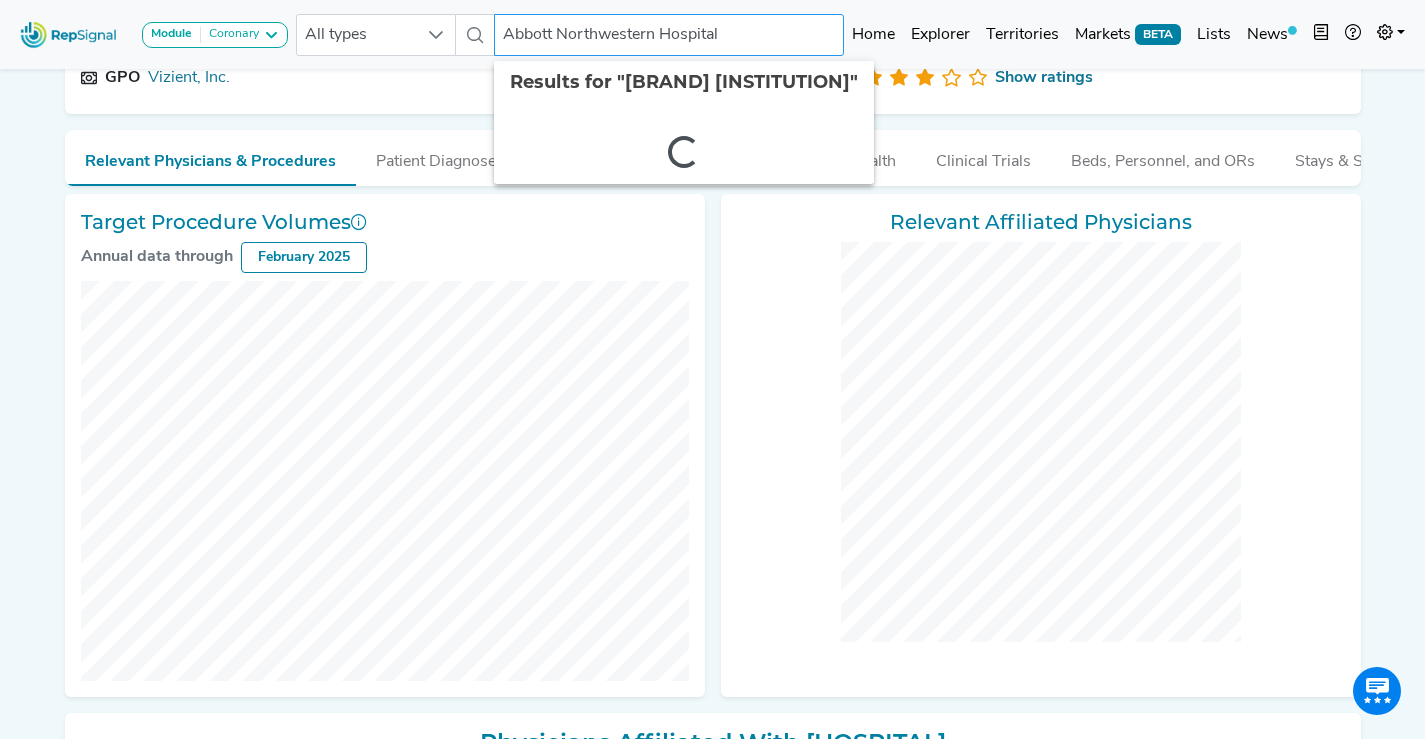 click on "Abbott Northwestern Hospital" at bounding box center (669, 35) 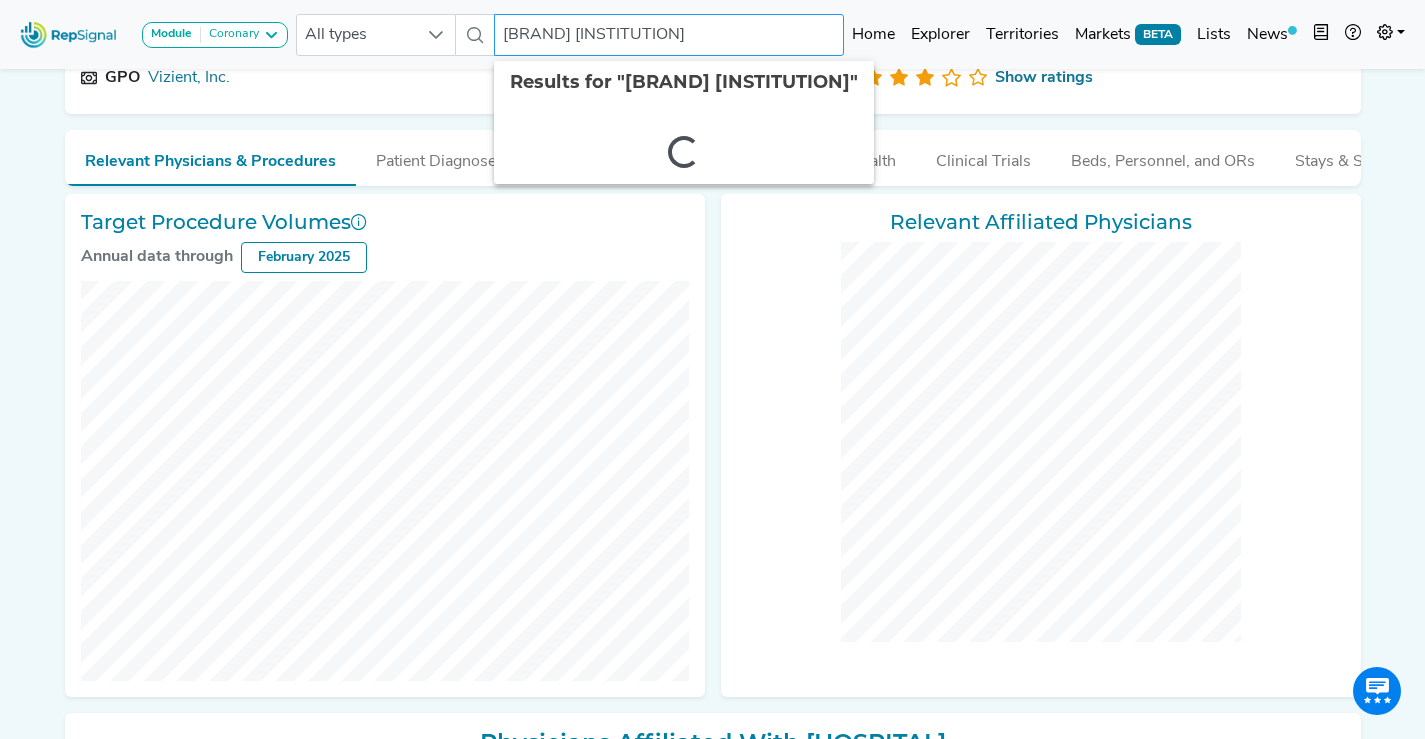 click on "Abbott Hospital" at bounding box center [669, 35] 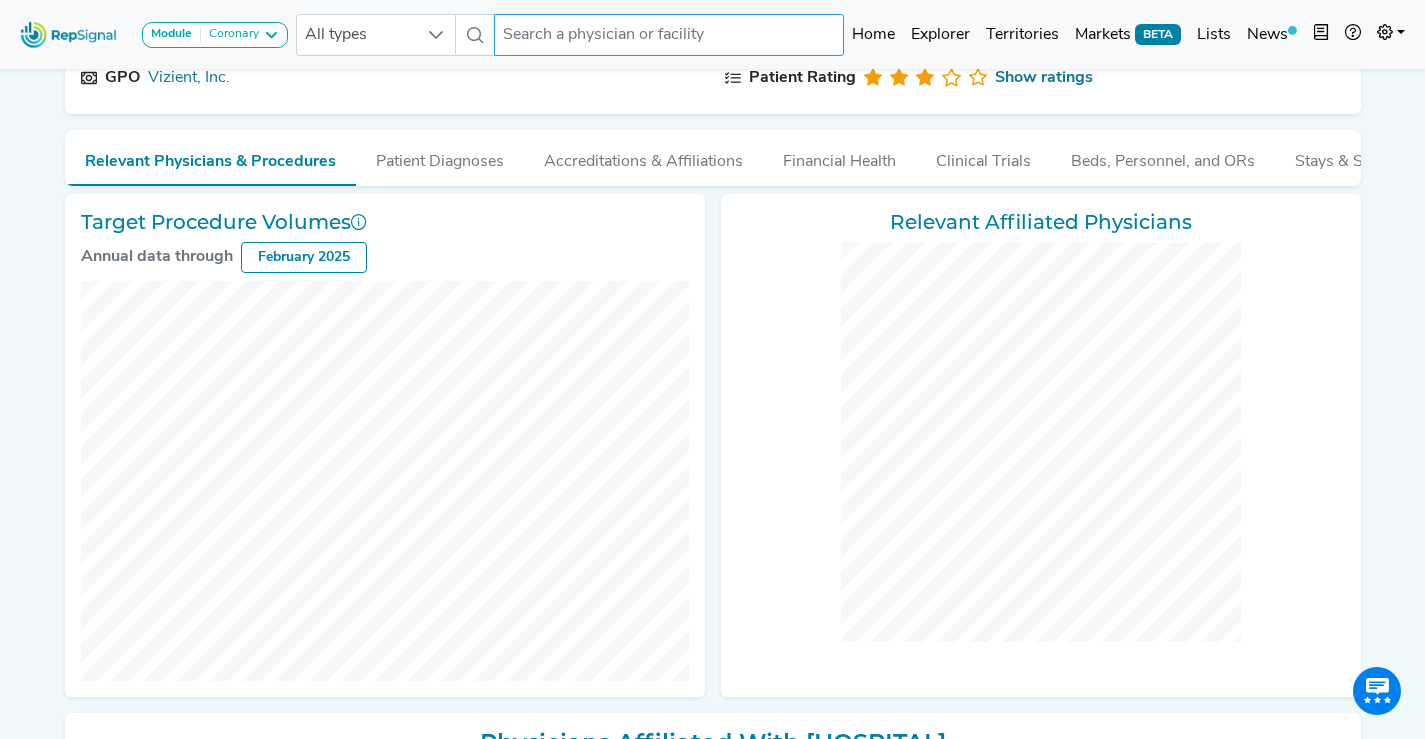 paste on "BRILAKIS" 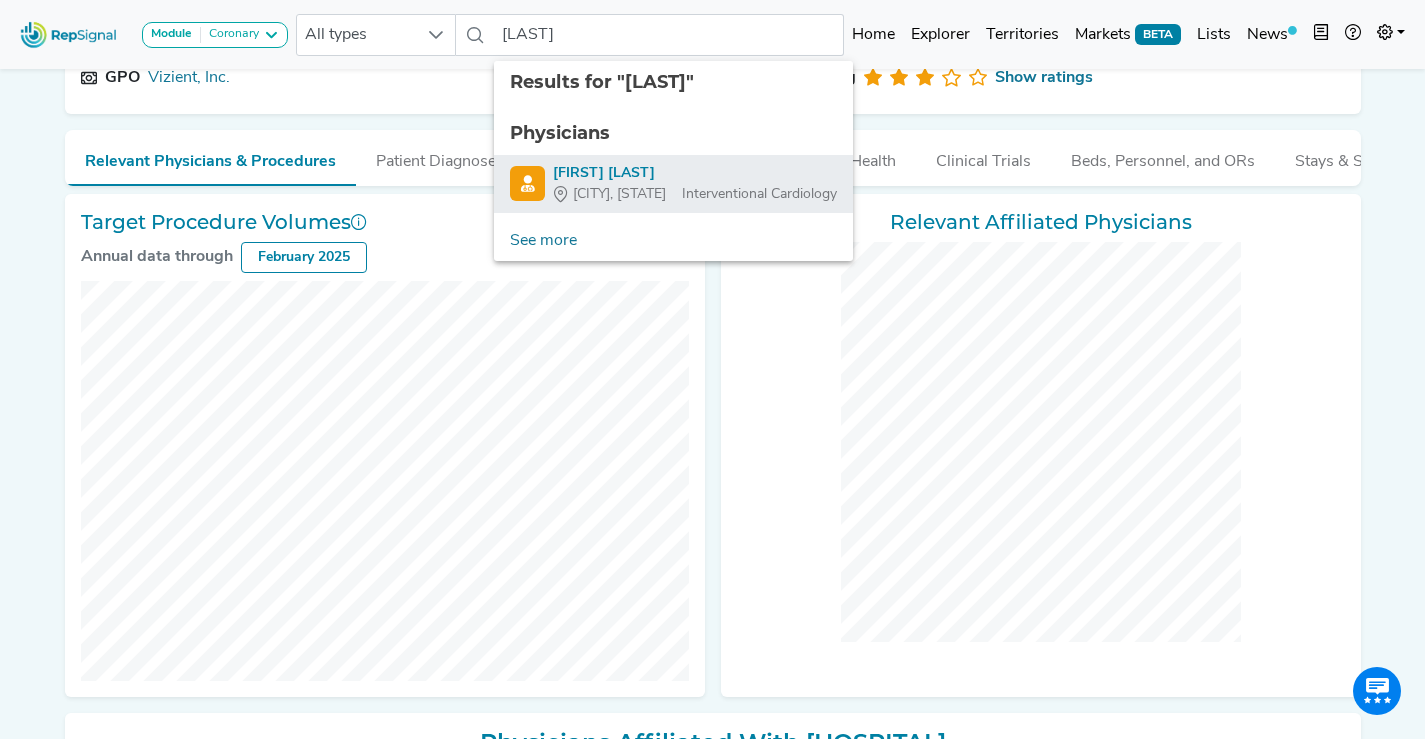 click on "Emmanouil Brilakis" at bounding box center (695, 173) 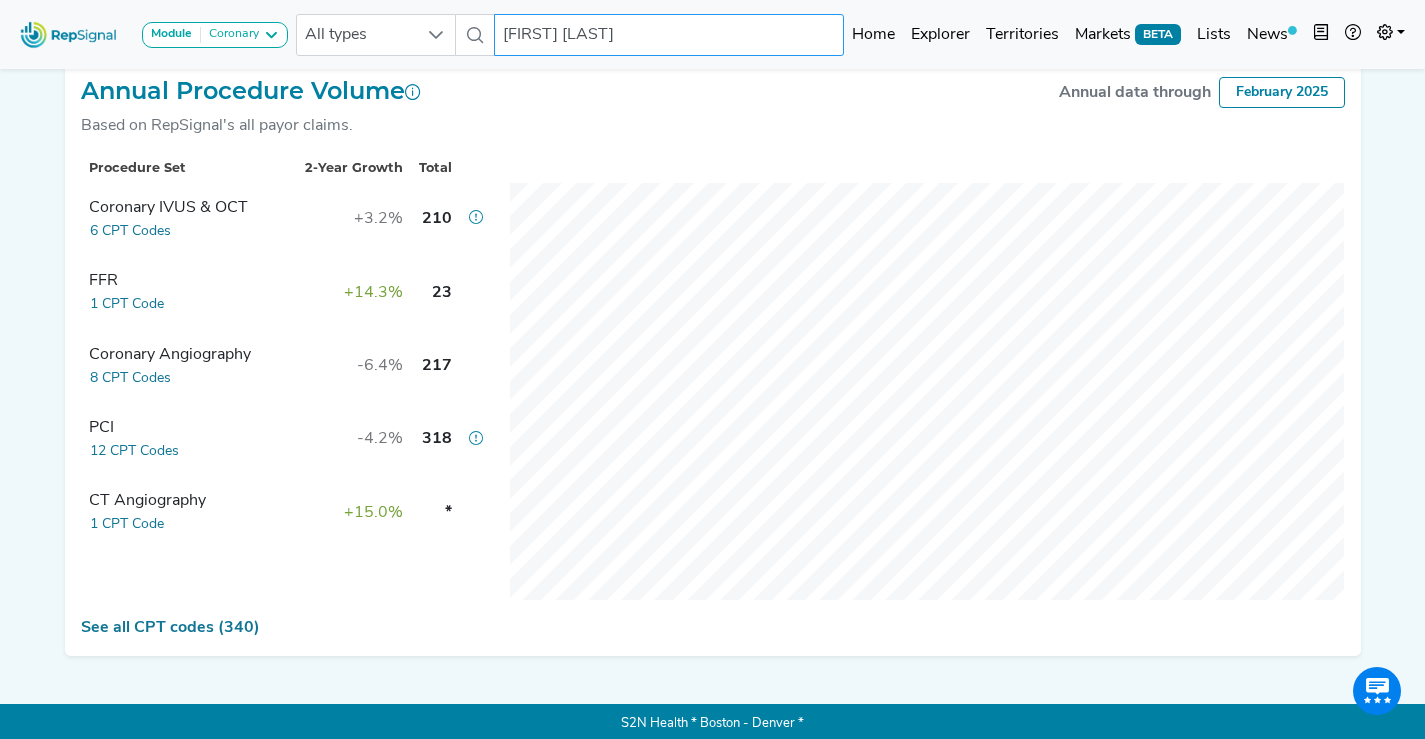 scroll, scrollTop: 654, scrollLeft: 0, axis: vertical 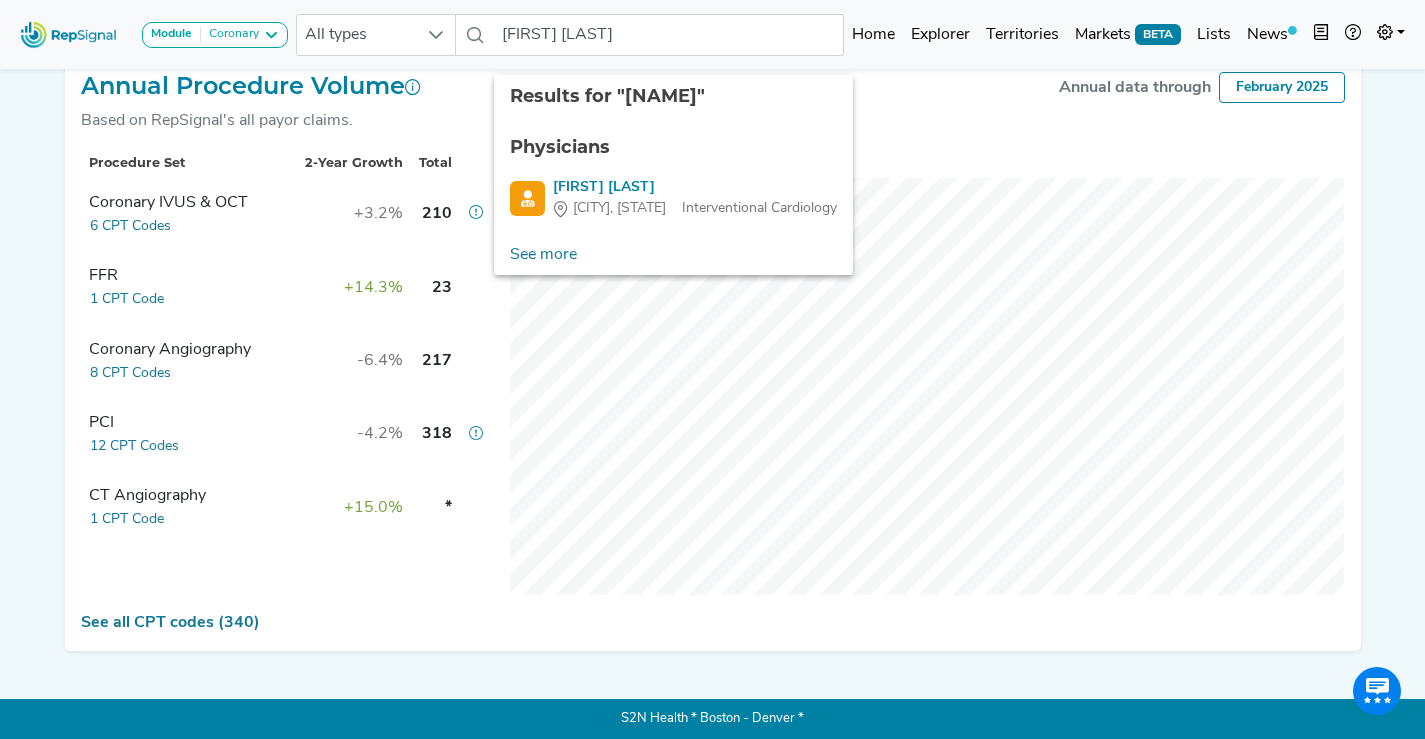 click on "Annual Procedure Volume  Based on RepSignal's all payor claims. Annual data through February 2025" 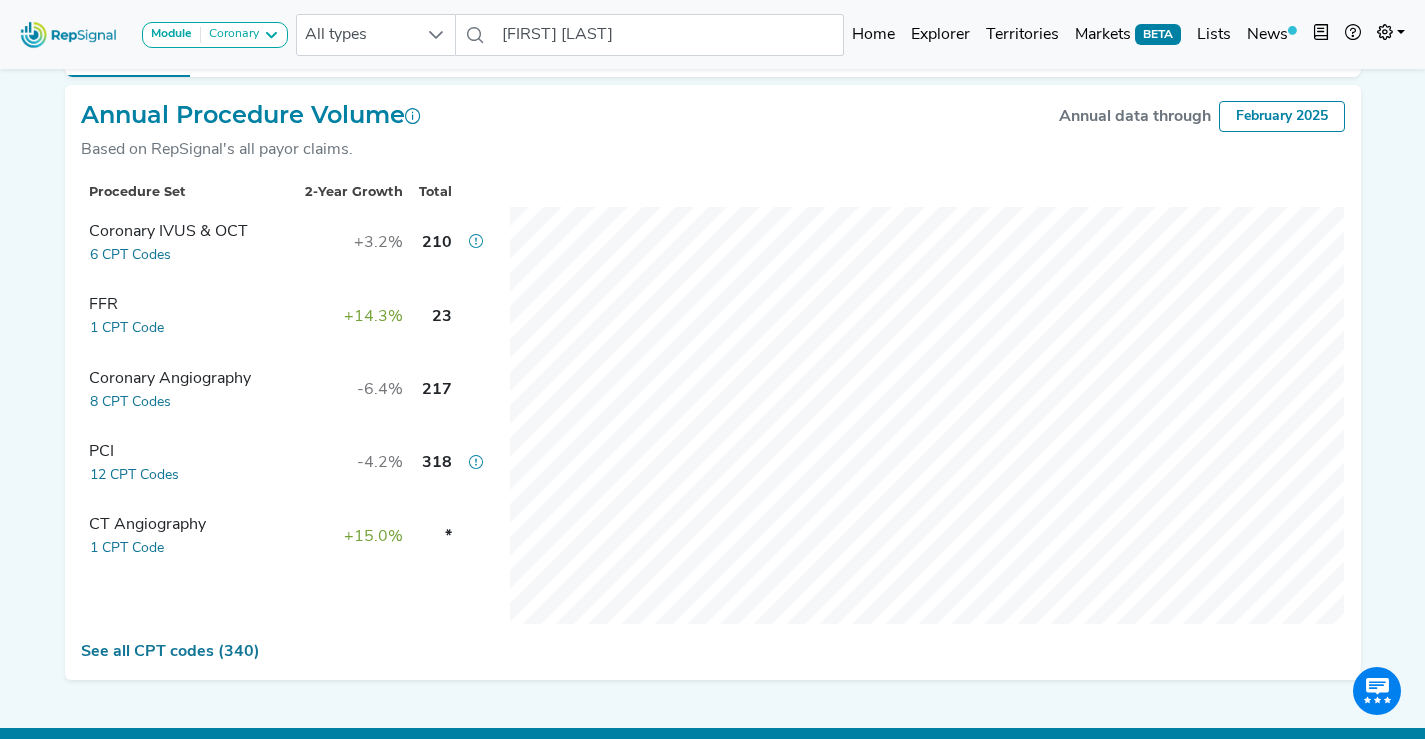 scroll, scrollTop: 607, scrollLeft: 0, axis: vertical 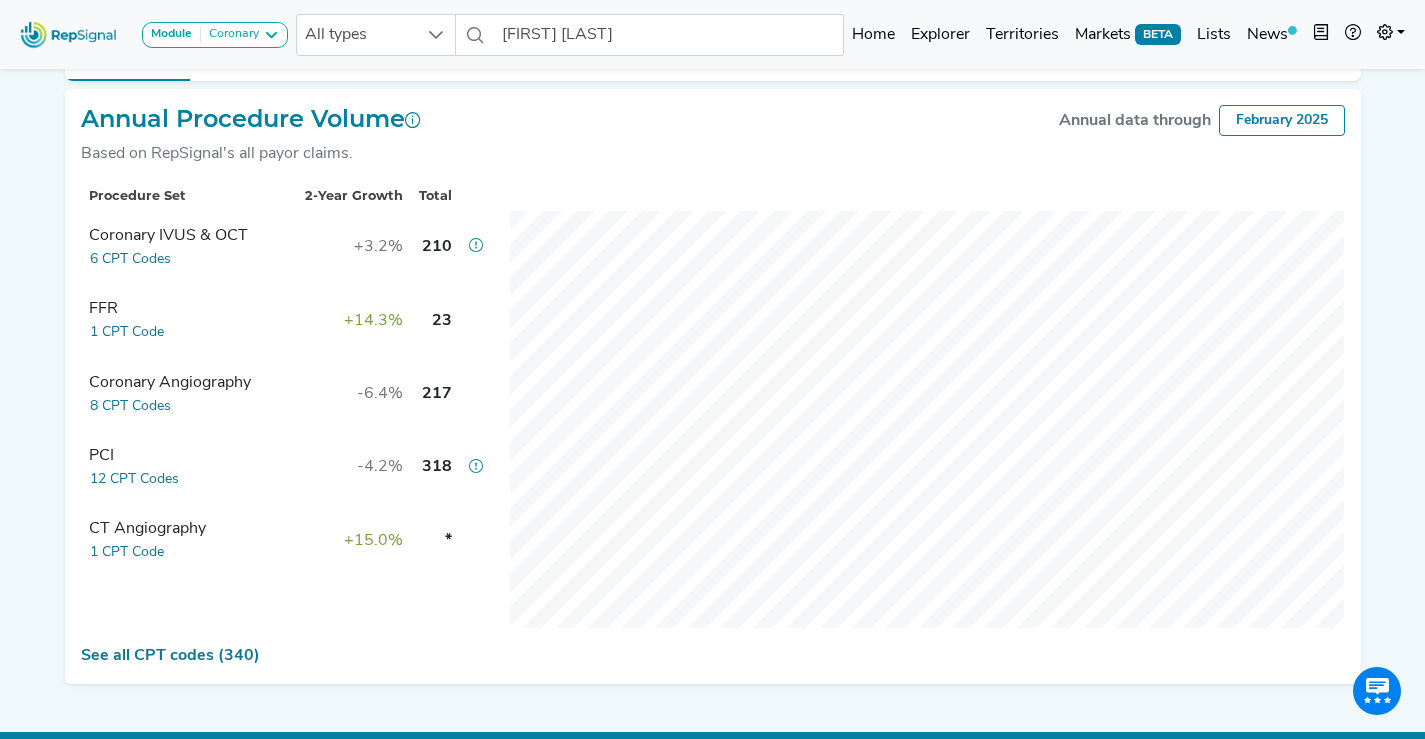 click on "Module Coronary Coronary Peripheral Structural Heart All types Emmanouil Brilakis No results found  Home   Explorer   Territories   Markets  BETA  Lists   News  new notes My Account  Admin  Logout EMMANOUIL BRILAKIS Minneapolis, MN  Add to List  Recent Lists: CO Physicians Physician Targets Test University Hospitals Physicians Referring Physicians in York Diagnosing physicians in York Top Targets  Create New List   Save   Notes  0  unread notes Specialty Interventional Cardiology Primary Sites of Care Minneapolis Heart Institute   Abbott Northwestern Hospital   See more Education & Training Mayo Clinic College of Medicine and Science (Rochester) Residency, internal medicine 1997 - 2000  Get Email   Get LinkedIn  © Mapbox   © OpenStreetMap   Improve this map Summarize this physician  Get the key points you want to know about  Dr. Emmanouil Brilakis  Generate AI Summary   Procedures  Physician Network  Practice Setting  Diagnoses  Referrals  Industry Relationships  Trials and Publications  Prescriptions 210" at bounding box center (712, 82) 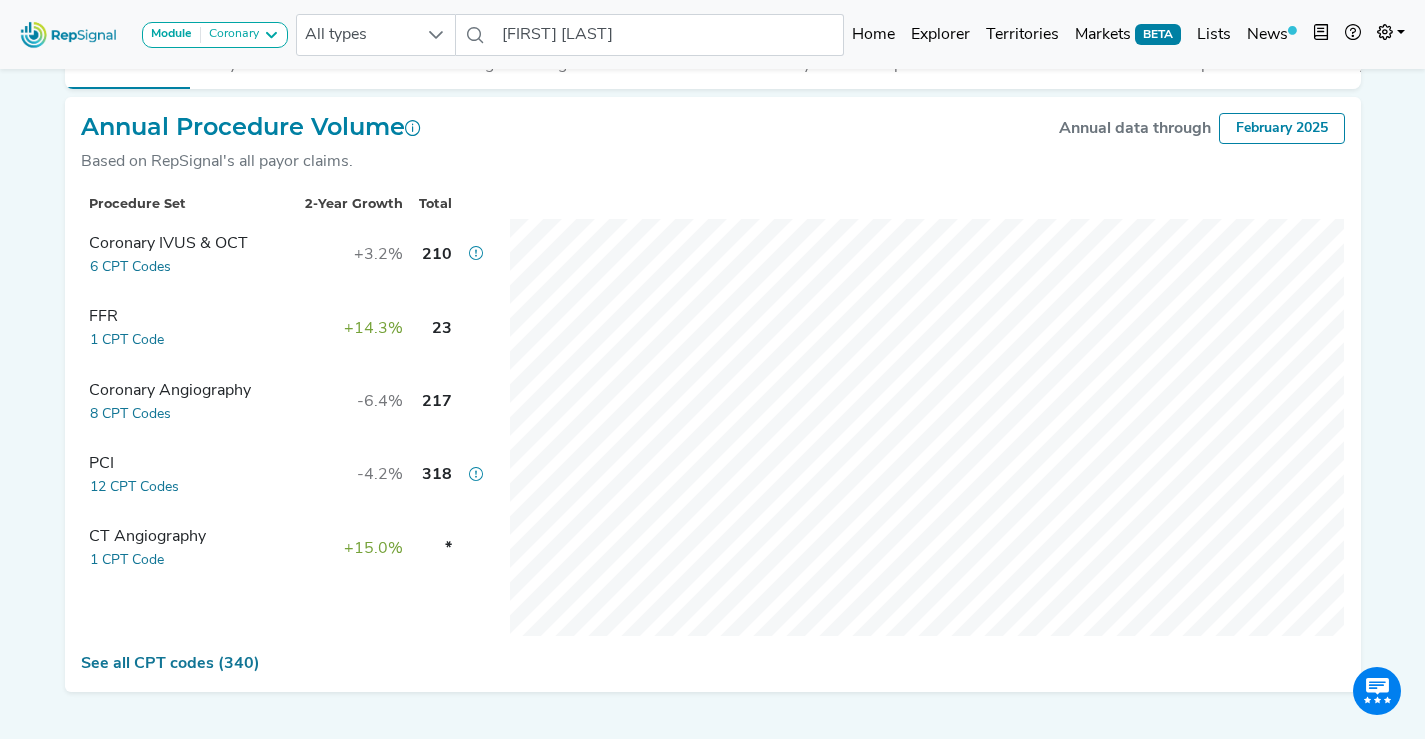 click on "Module Coronary Coronary Peripheral Structural Heart All types Emmanouil Brilakis No results found  Home   Explorer   Territories   Markets  BETA  Lists   News  new notes My Account  Admin  Logout" at bounding box center (712, 34) 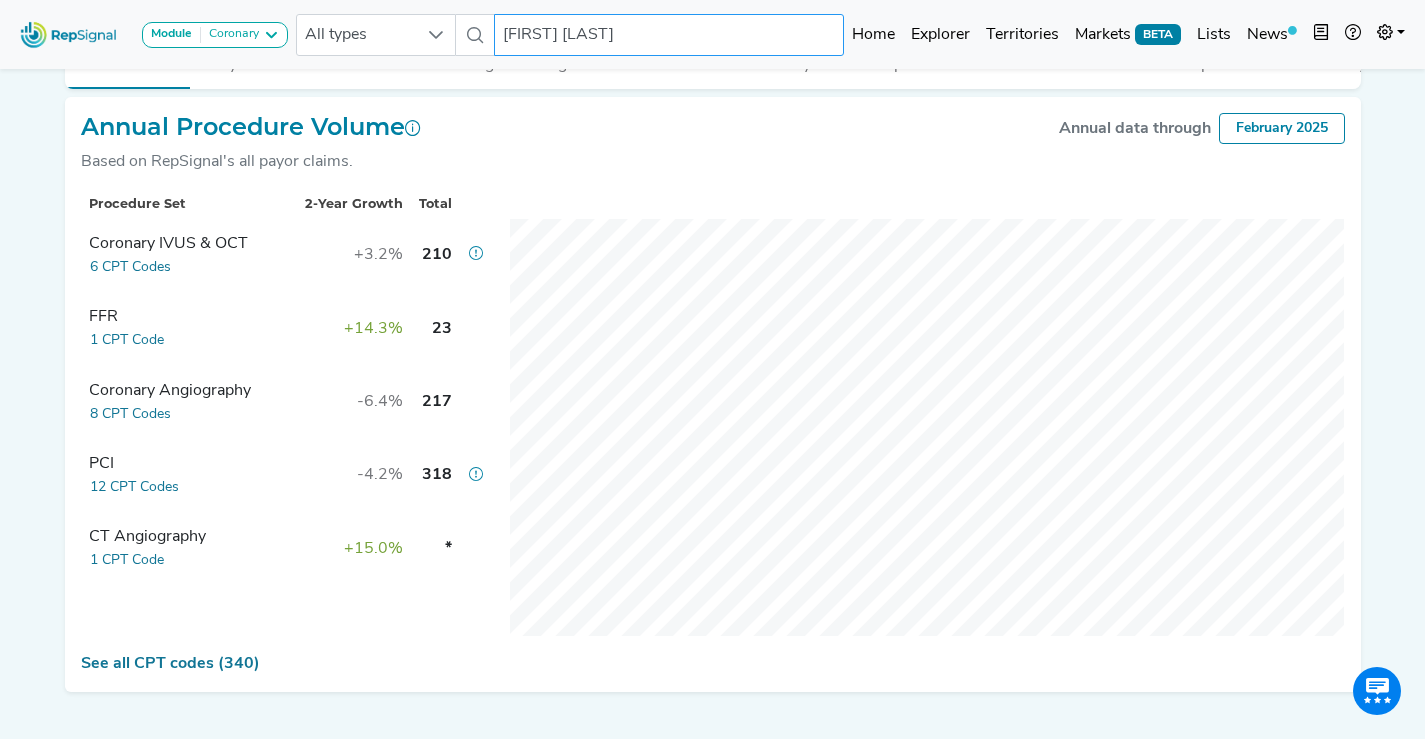 click on "Emmanouil Brilakis" at bounding box center [669, 35] 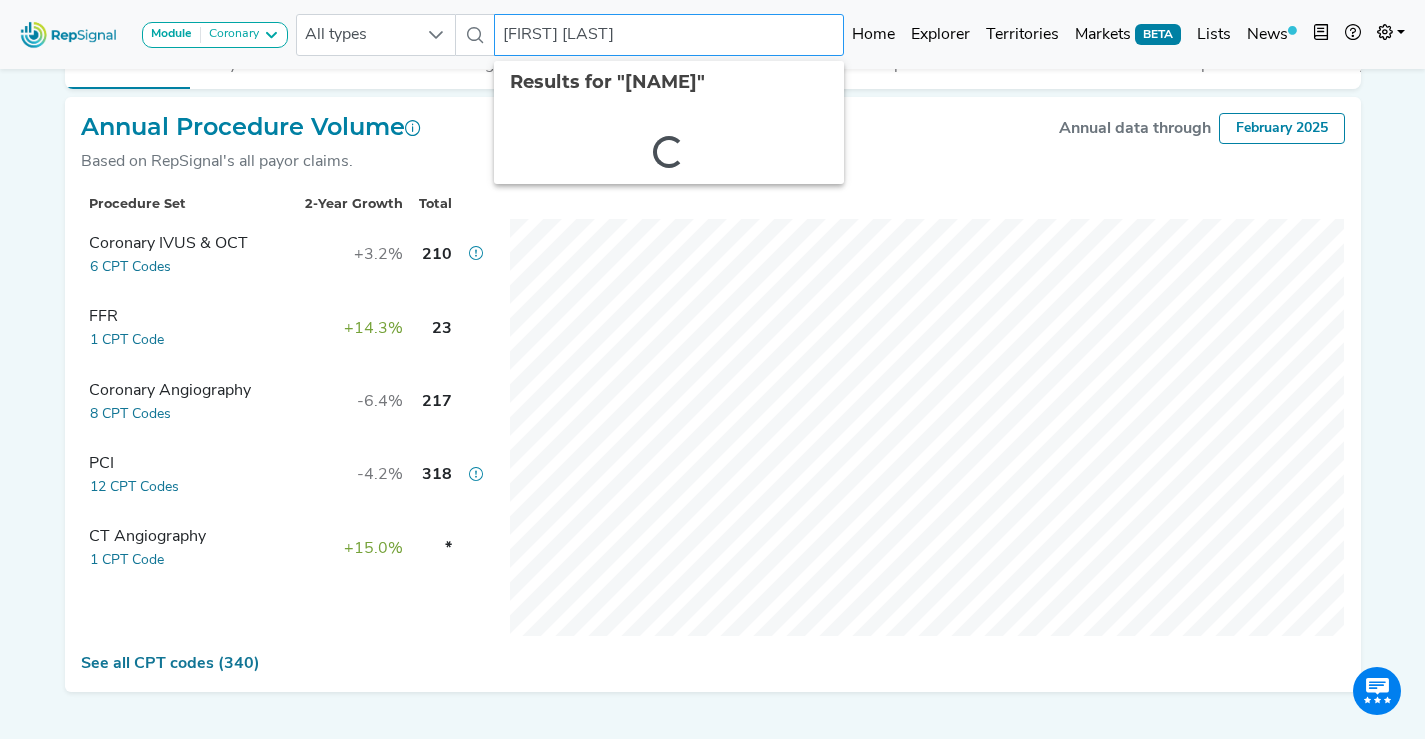 click on "Emmanouil Brilakis" at bounding box center (669, 35) 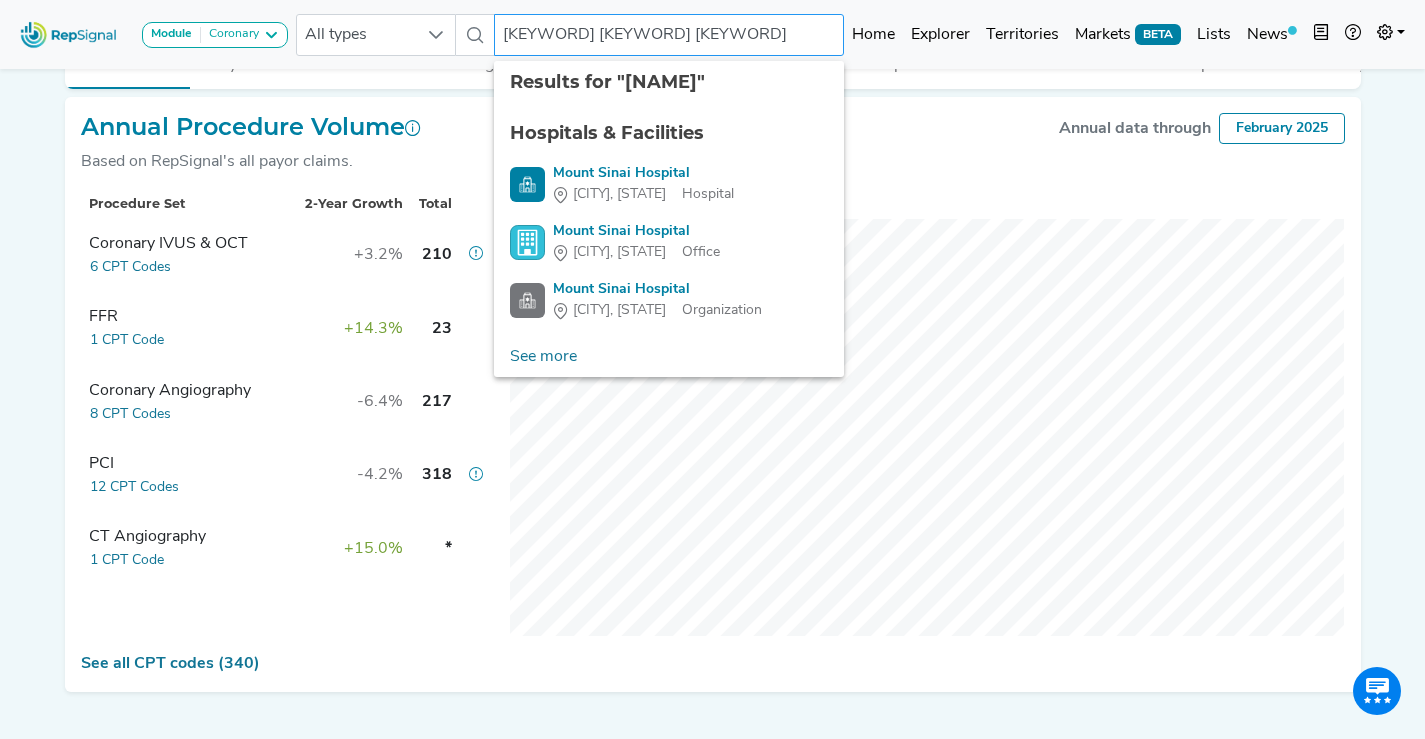 click on "mount sinai hospital" at bounding box center [669, 35] 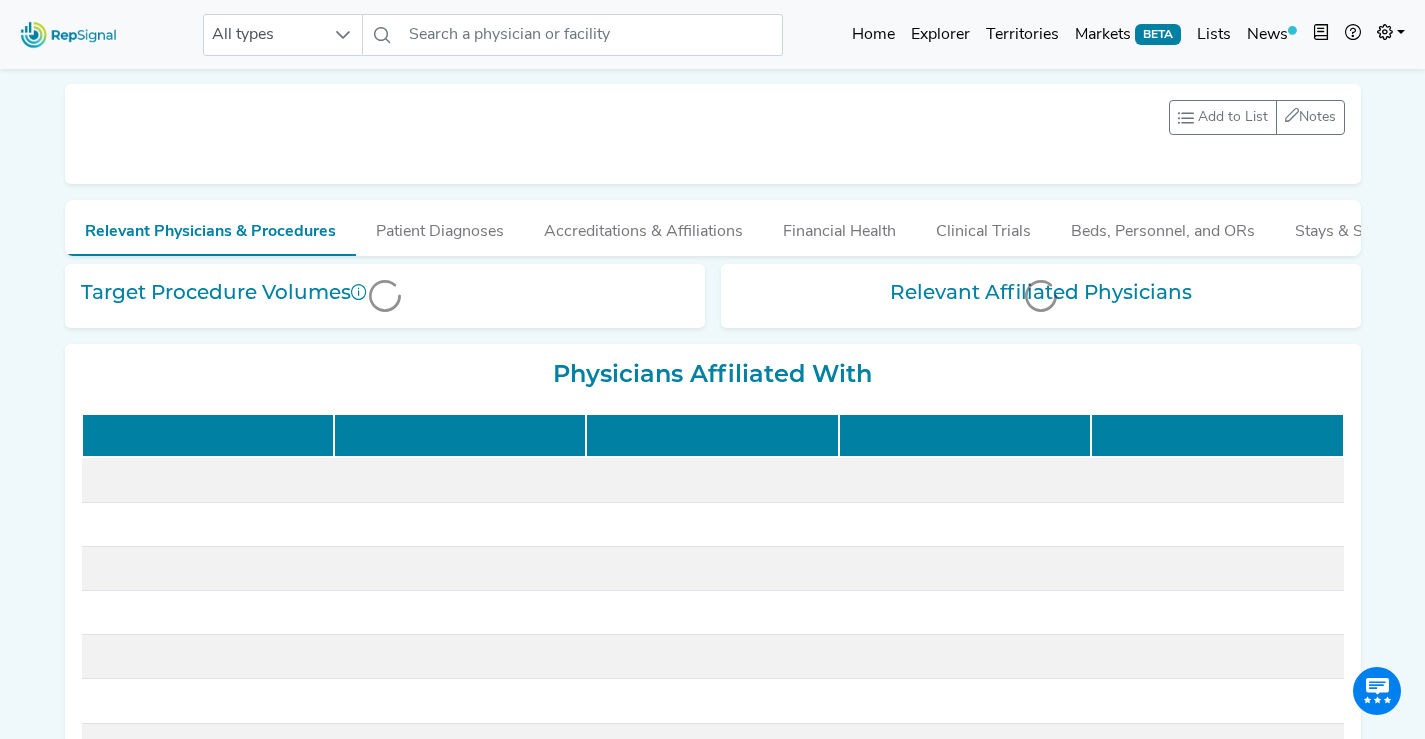 scroll, scrollTop: 0, scrollLeft: 0, axis: both 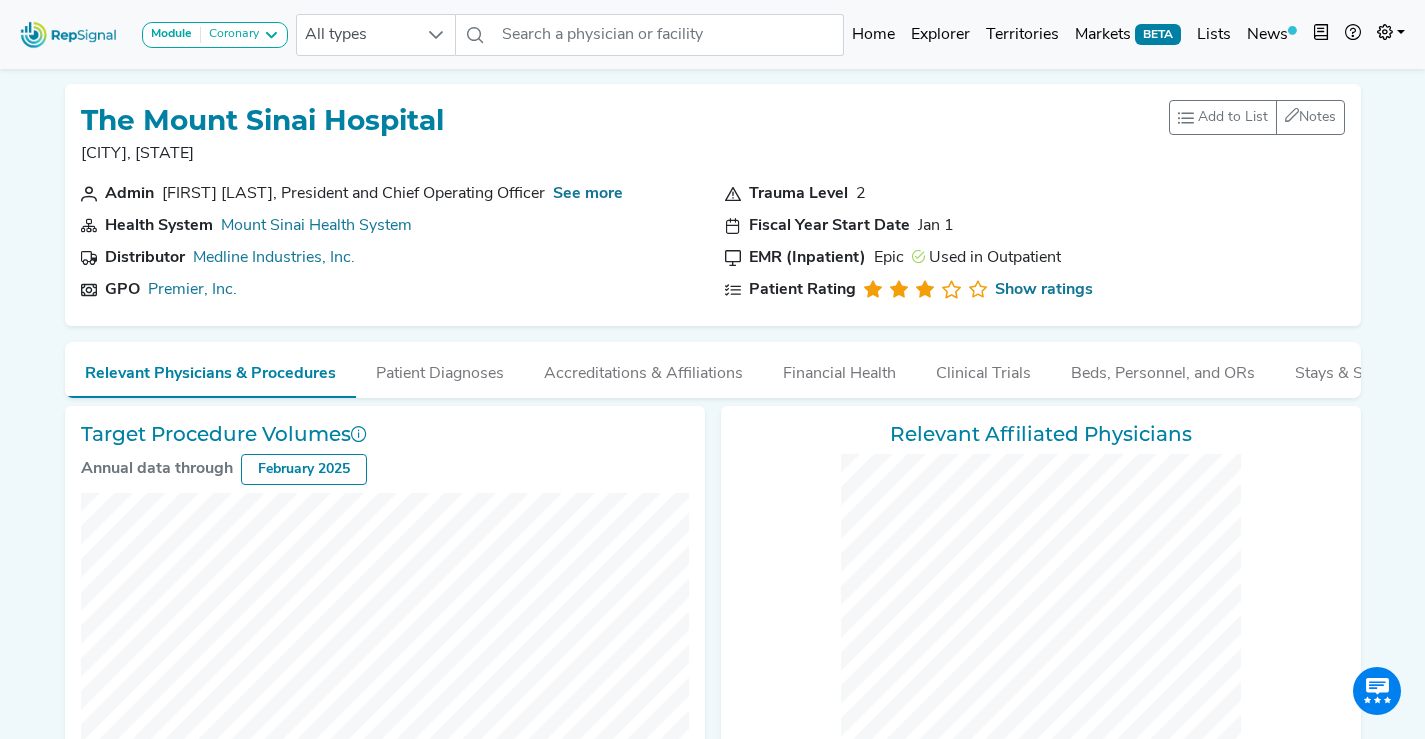 checkbox on "false" 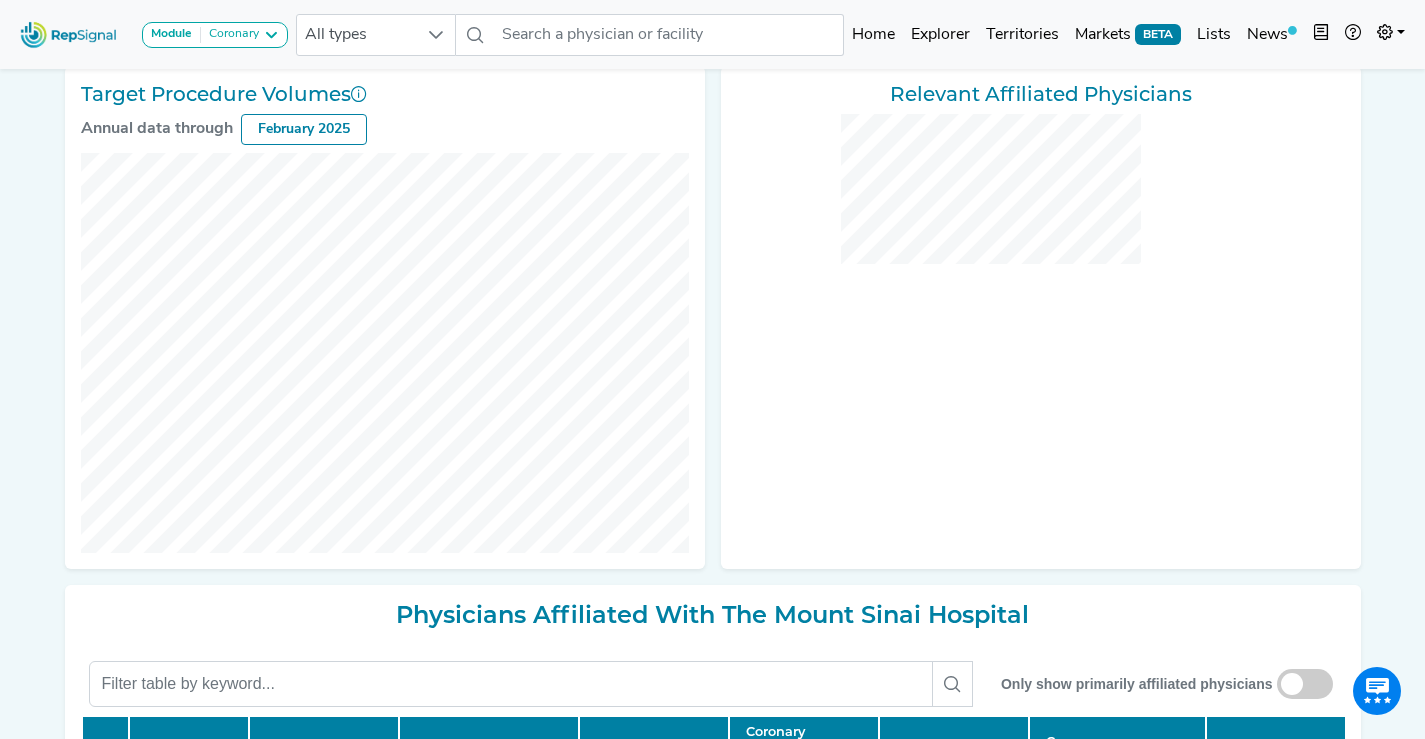 checkbox on "false" 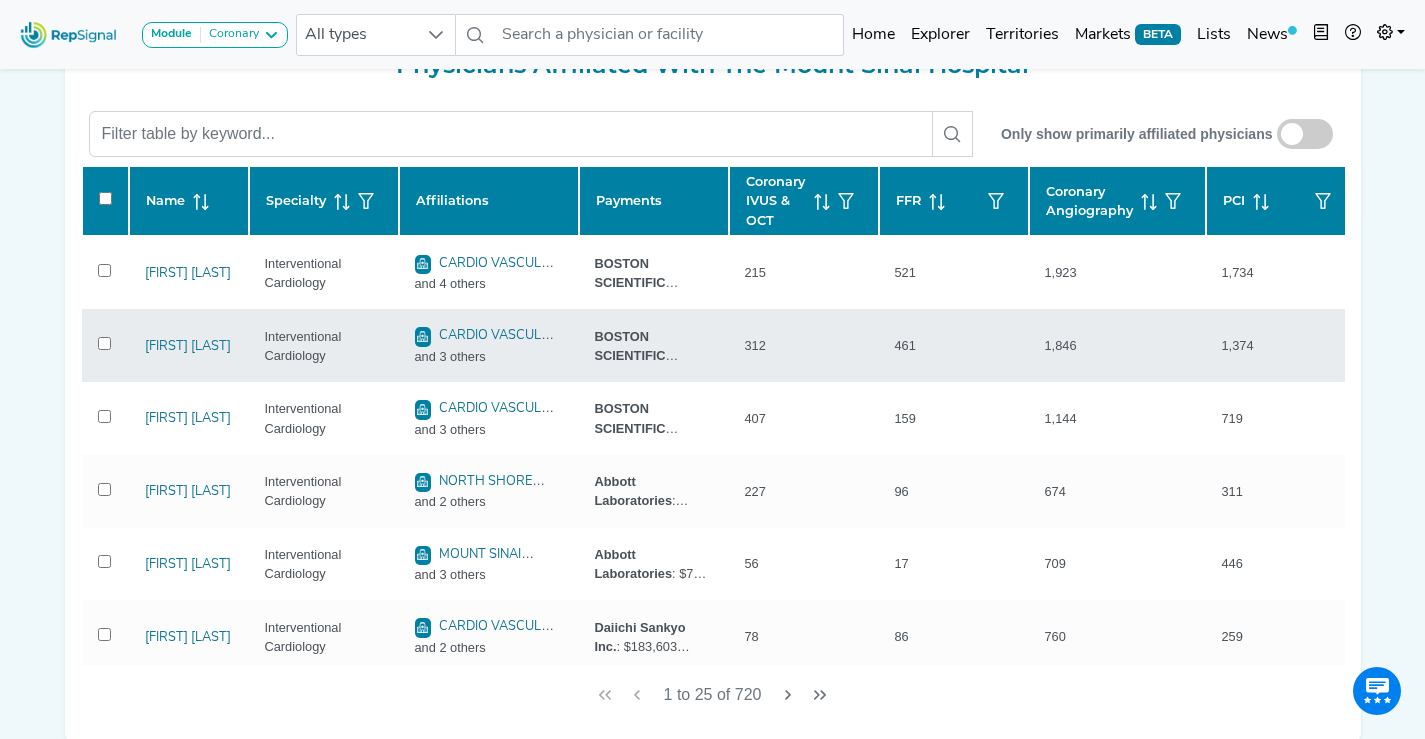 scroll, scrollTop: 888, scrollLeft: 0, axis: vertical 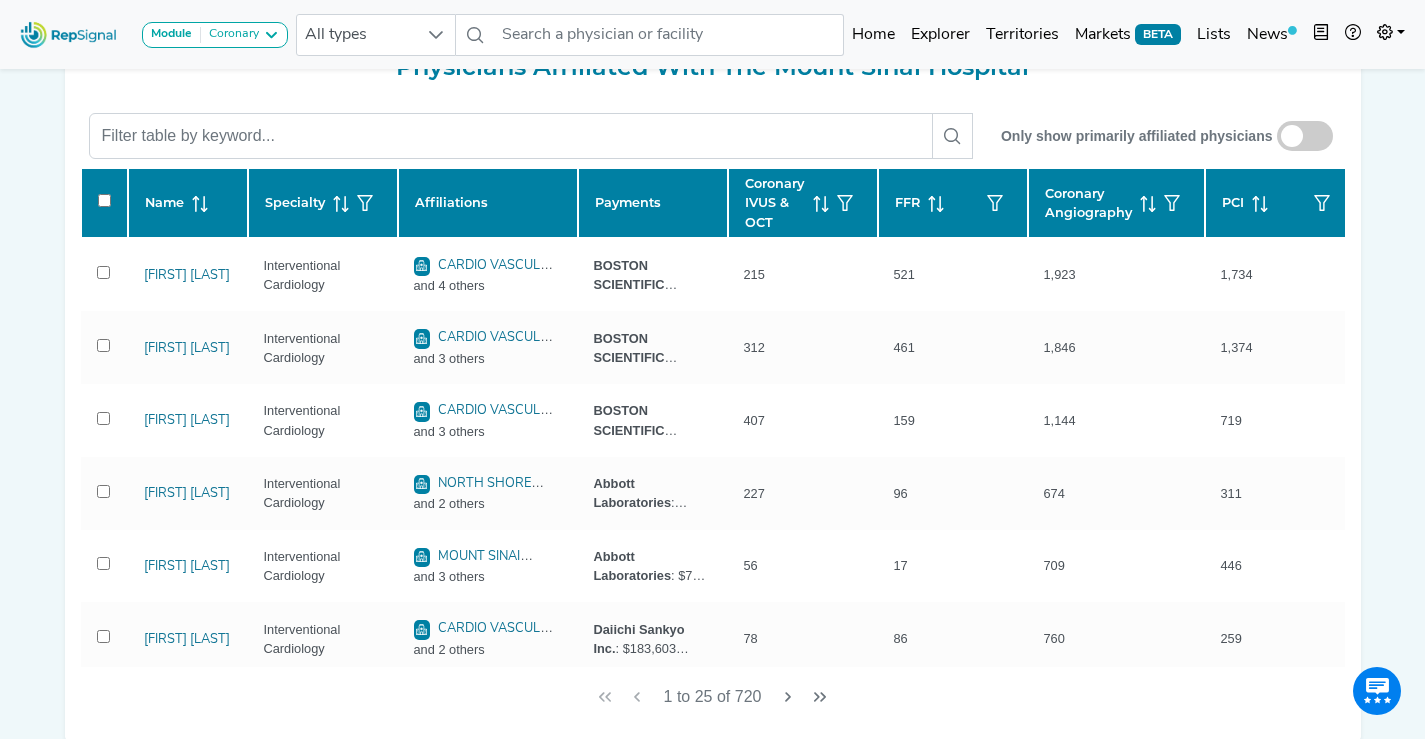 click 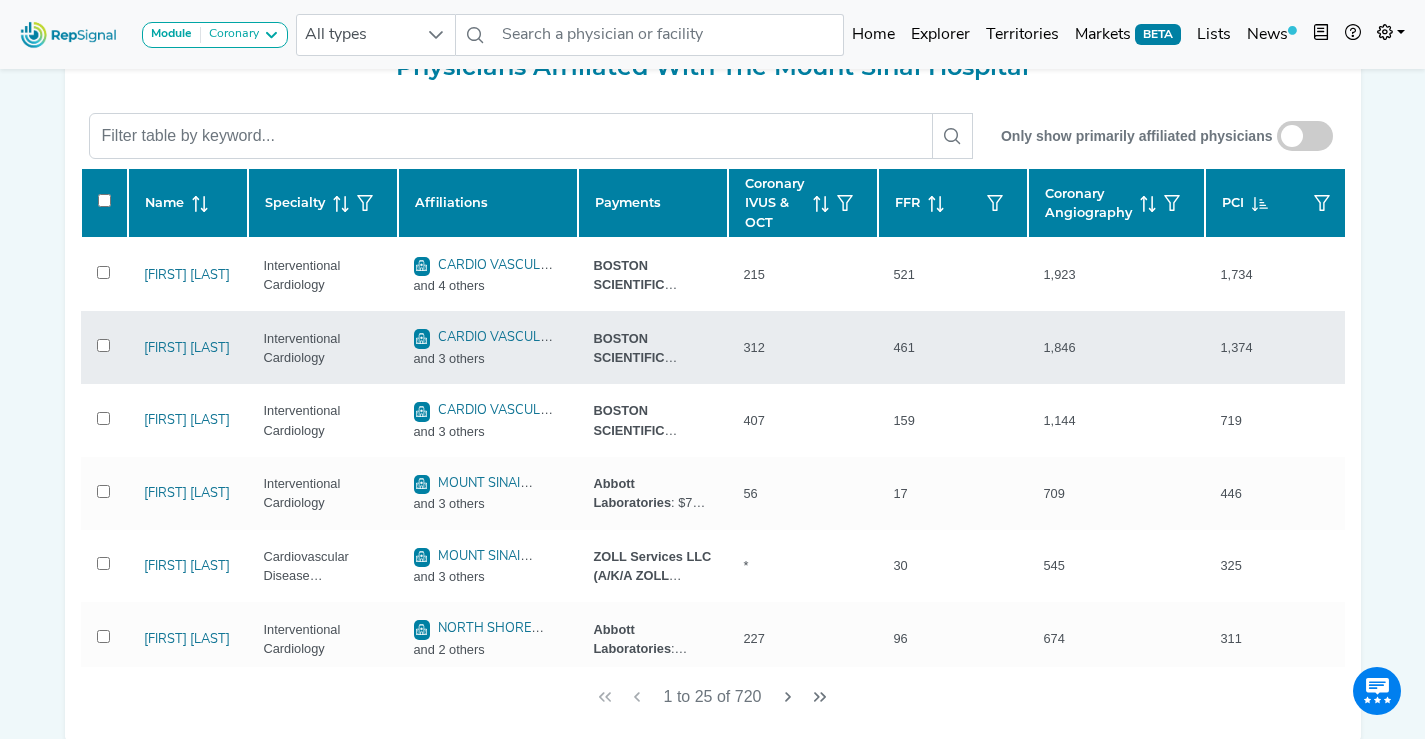 checkbox on "false" 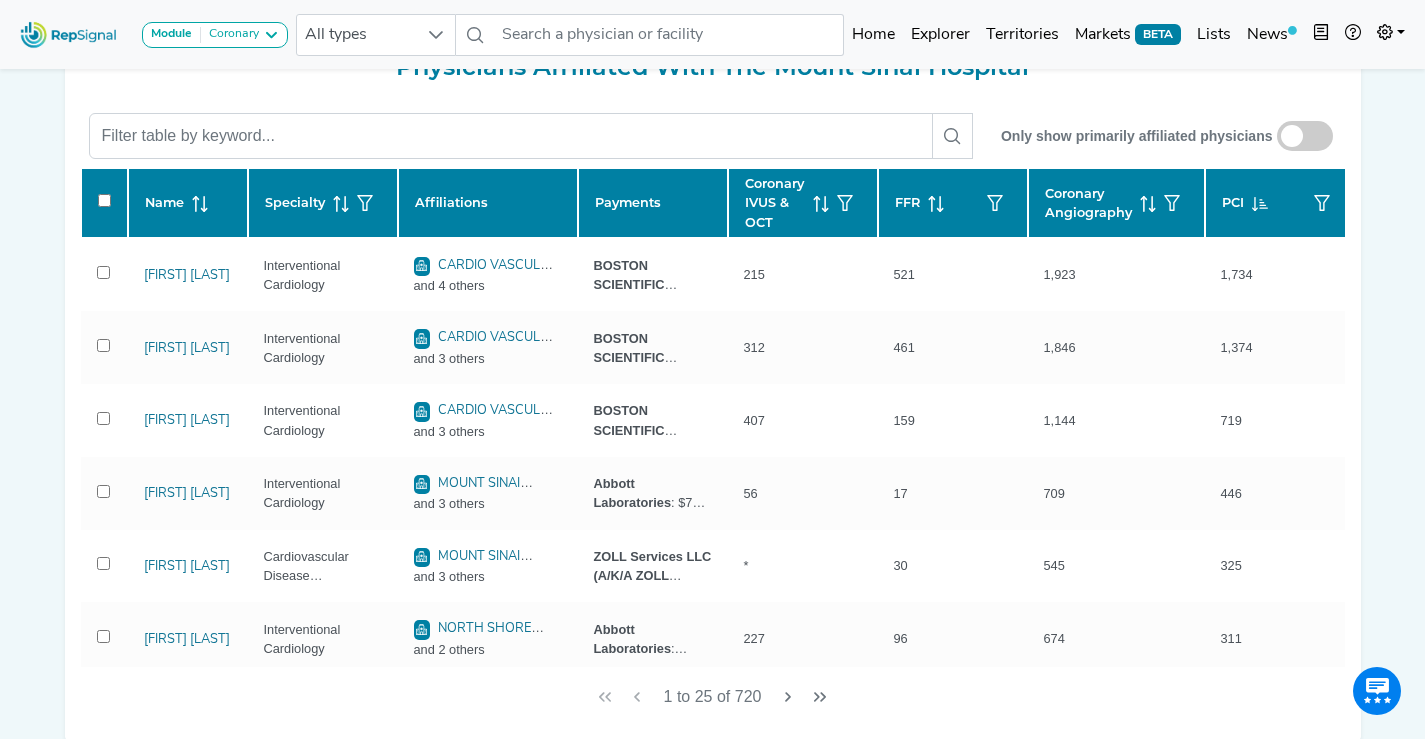 scroll, scrollTop: 843, scrollLeft: 0, axis: vertical 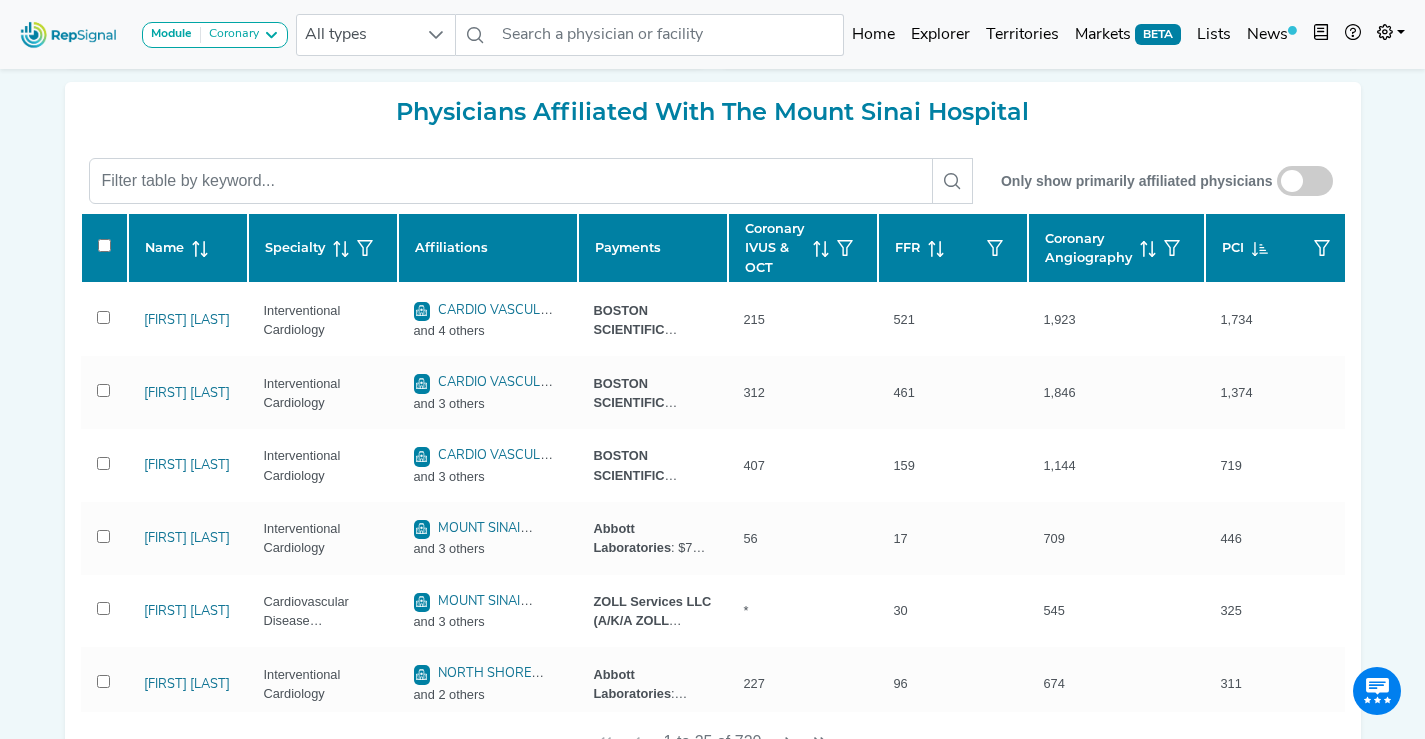 checkbox on "false" 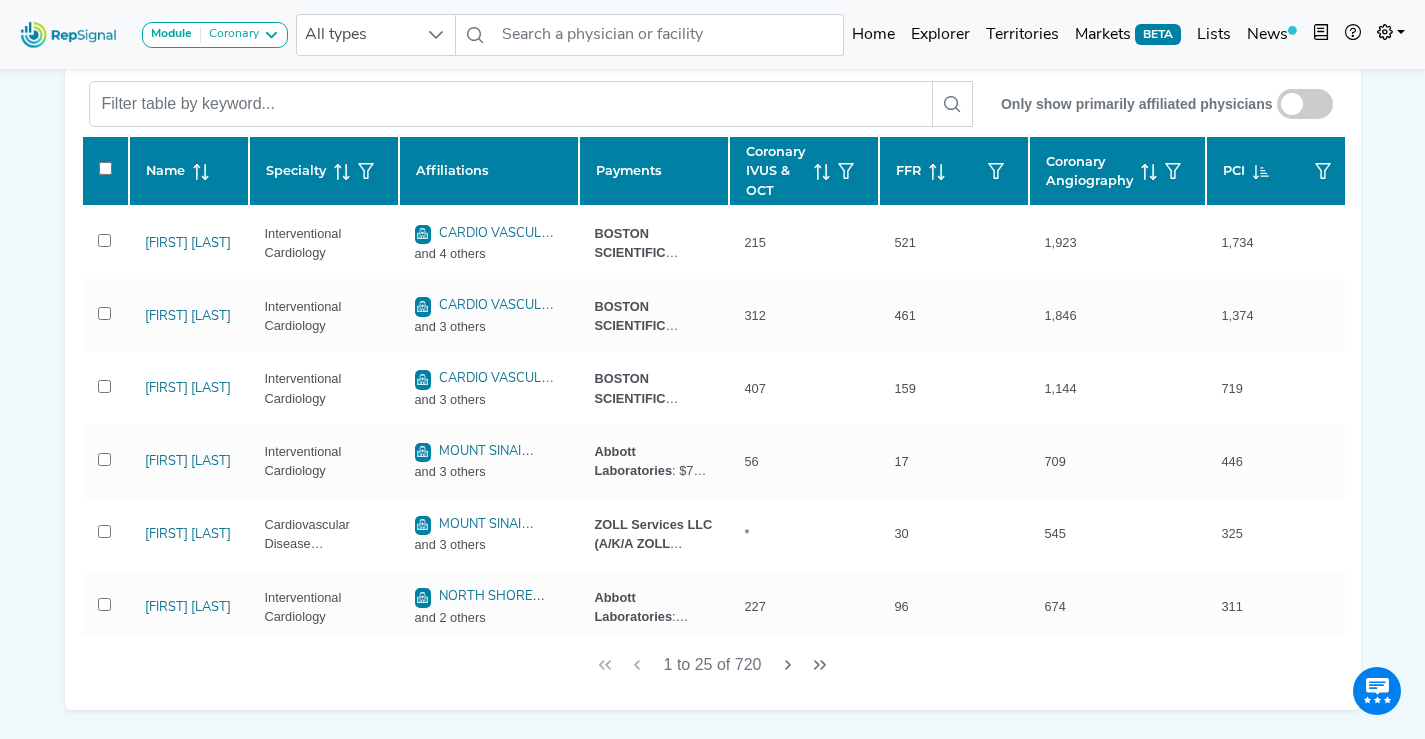 scroll, scrollTop: 923, scrollLeft: 0, axis: vertical 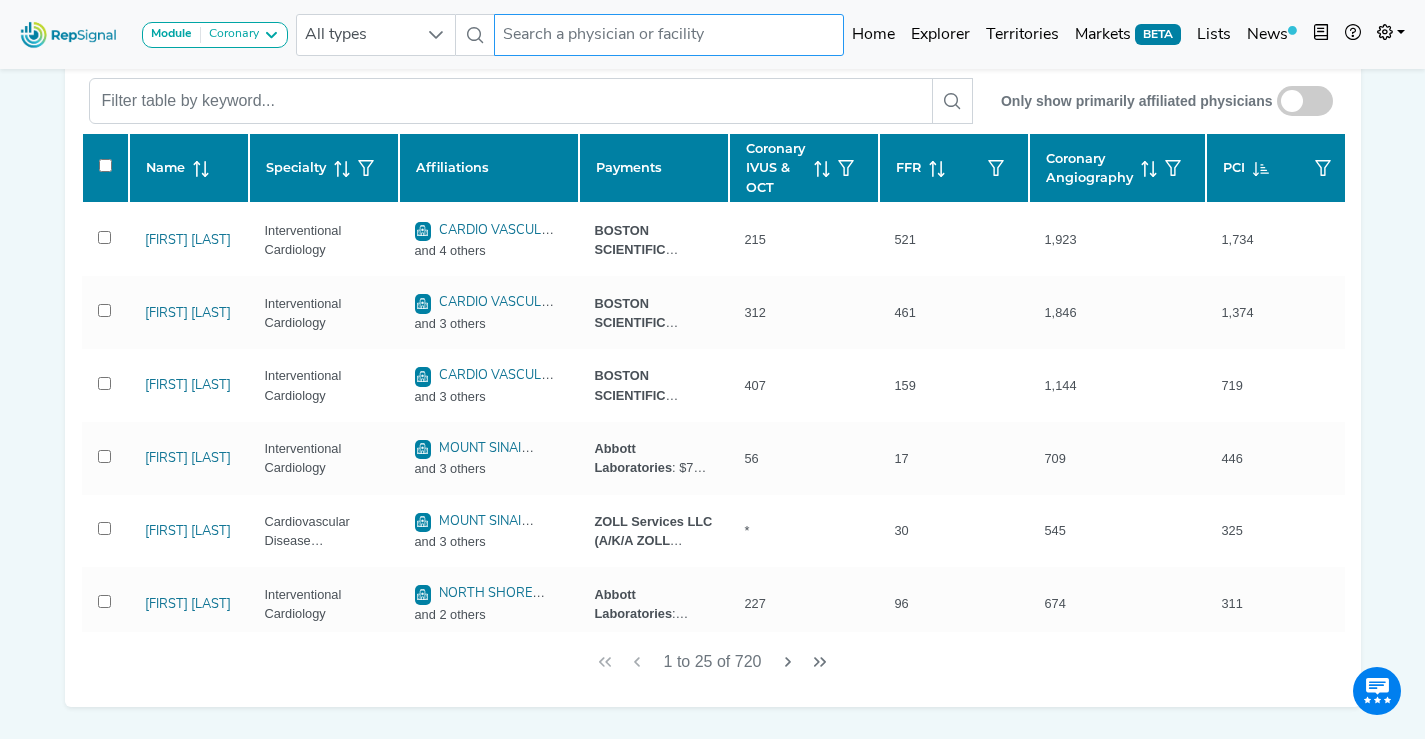 click at bounding box center (669, 35) 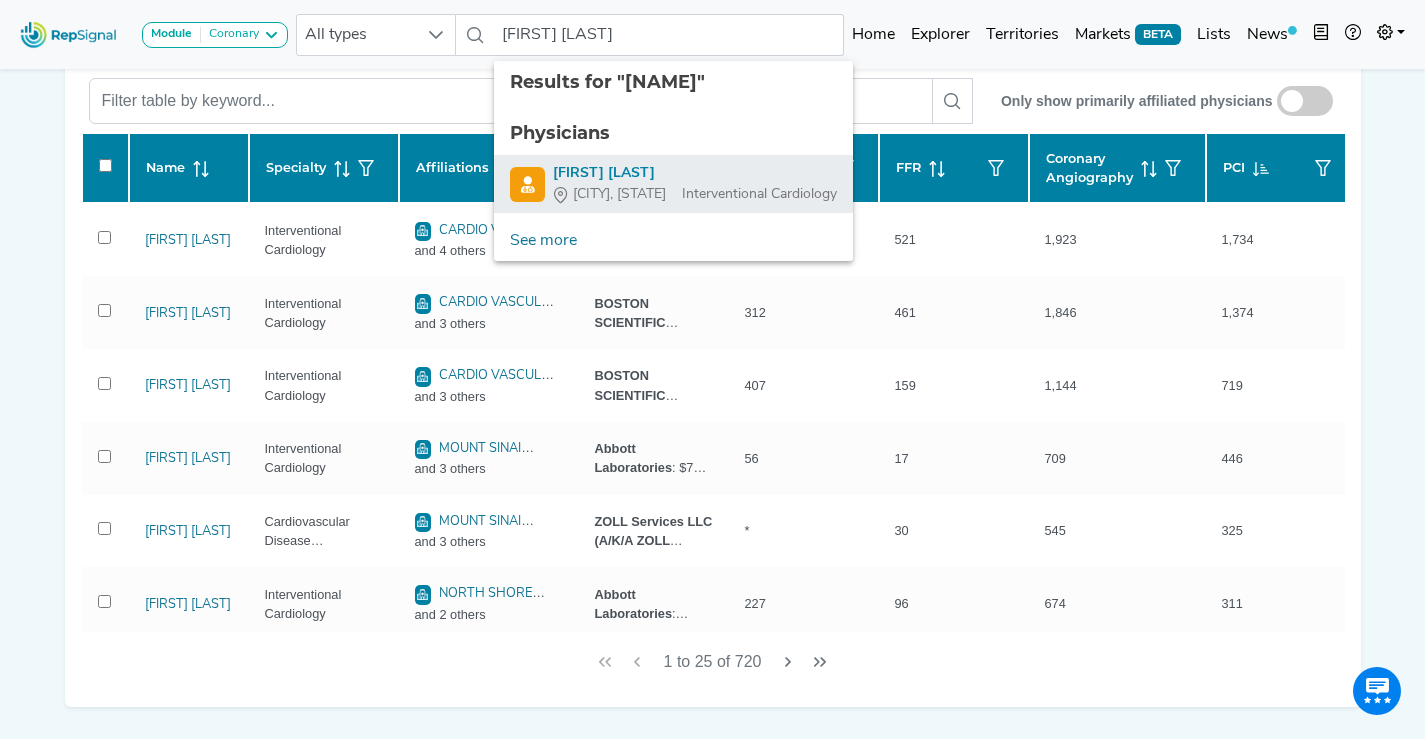 click on "Richard Shlofmitz" at bounding box center (695, 173) 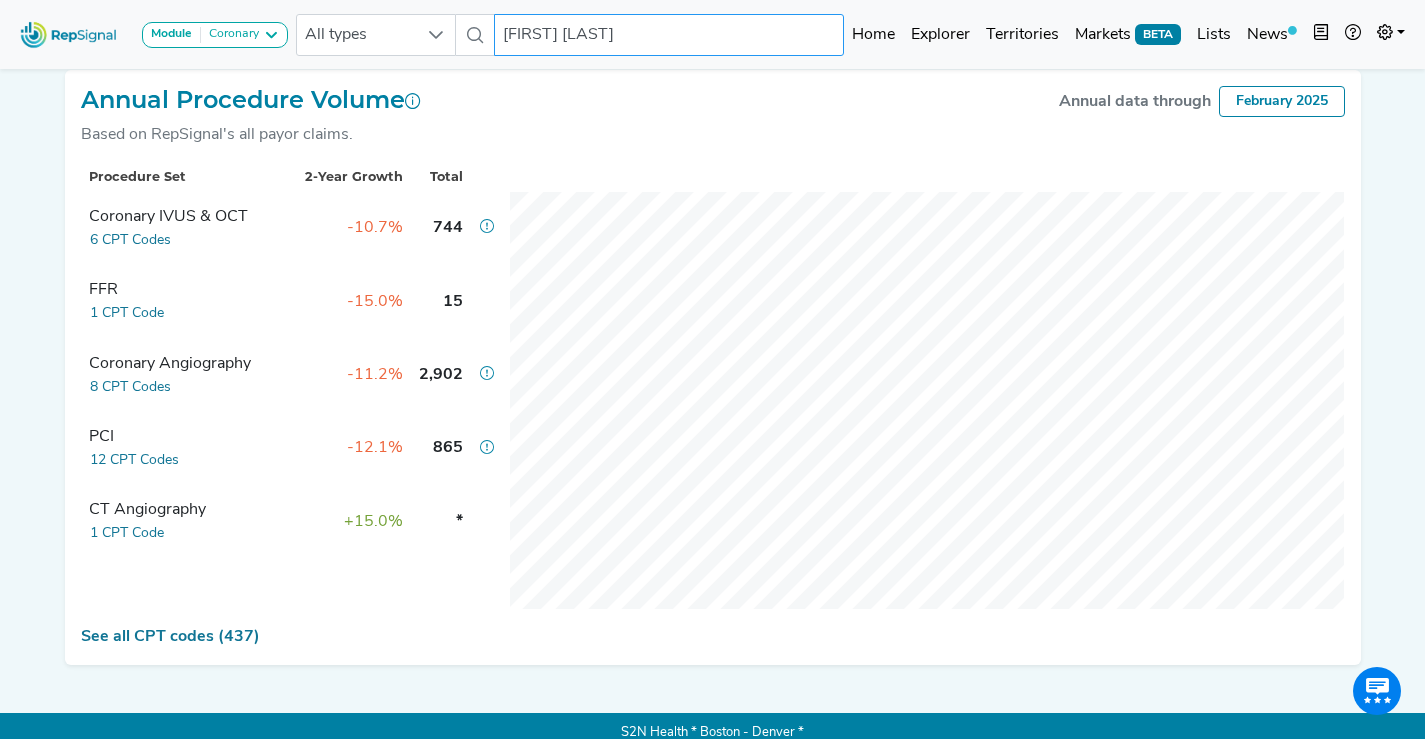 scroll, scrollTop: 619, scrollLeft: 0, axis: vertical 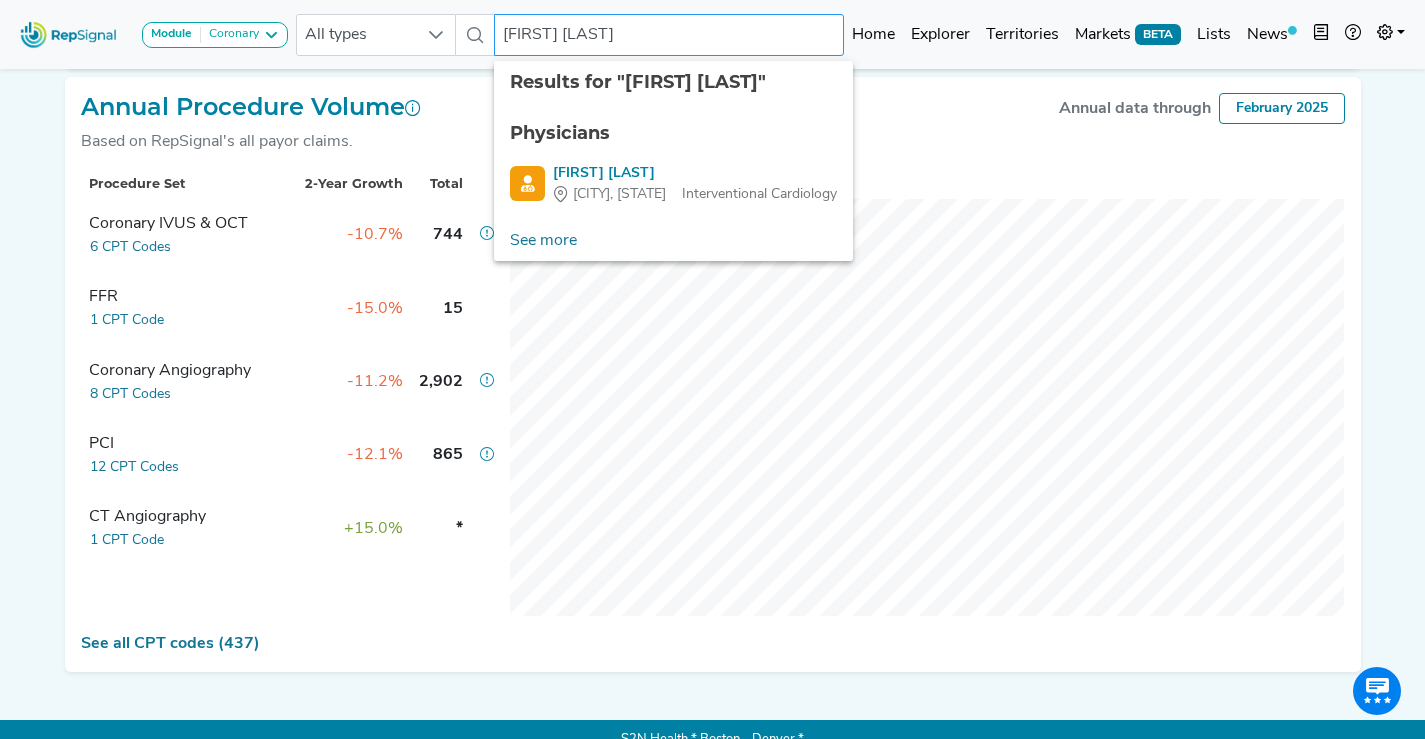 click on "Richard Shlofmitz" at bounding box center [669, 35] 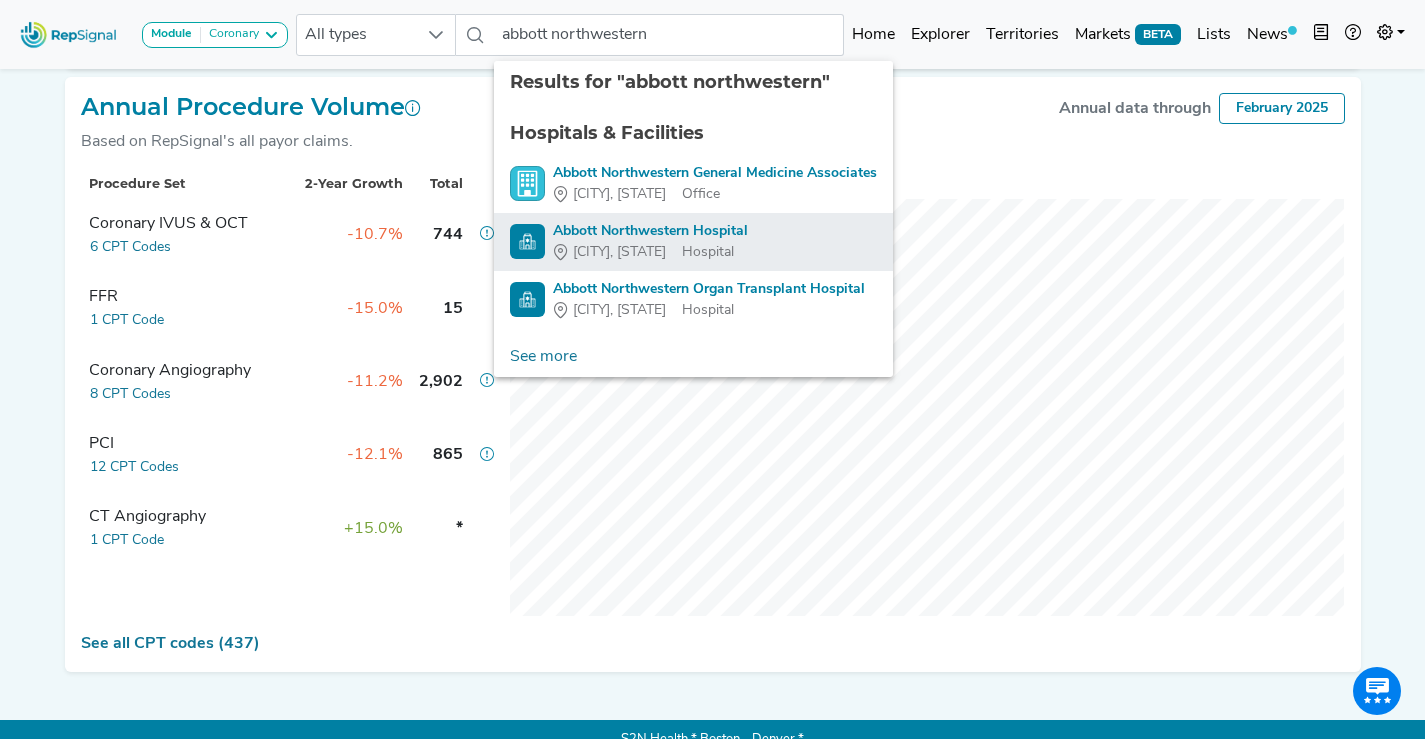 click on "Abbott Northwestern Hospital" at bounding box center [650, 231] 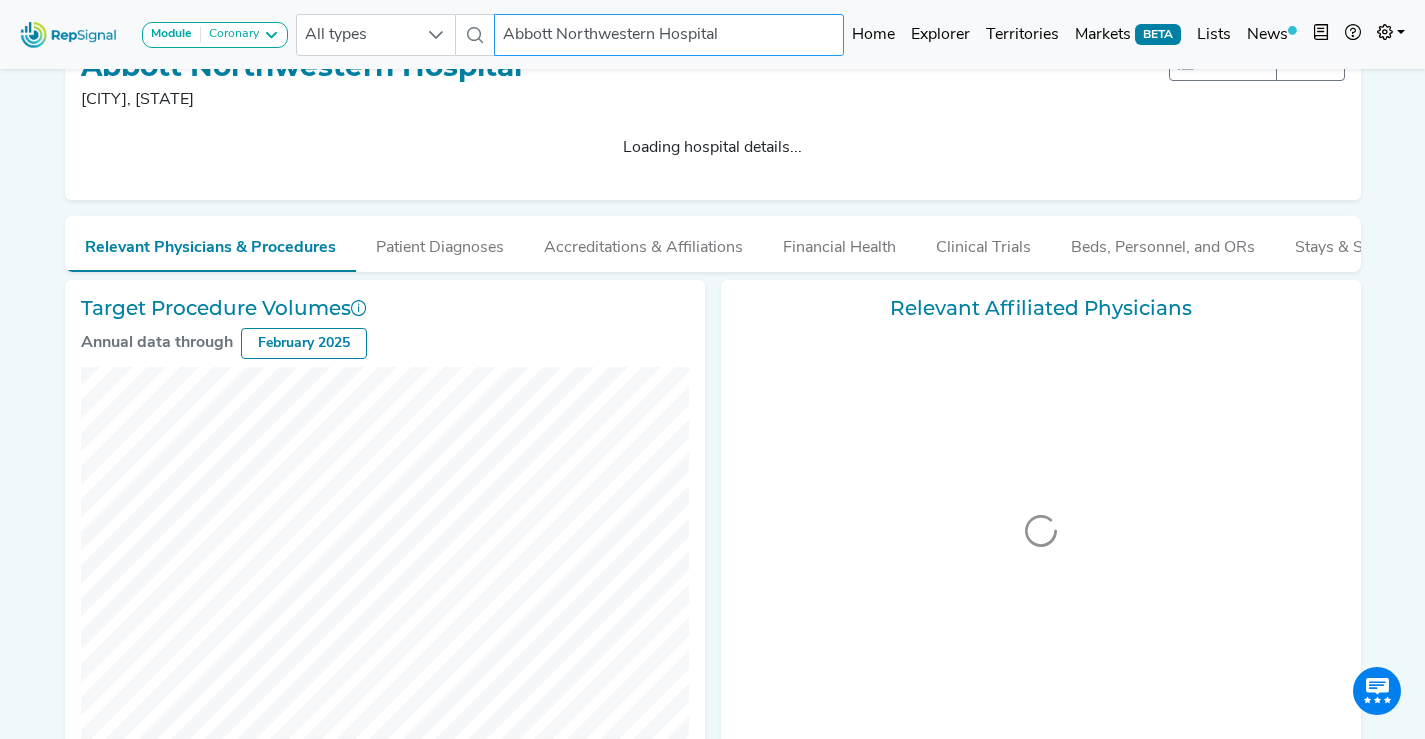 scroll, scrollTop: 1, scrollLeft: 0, axis: vertical 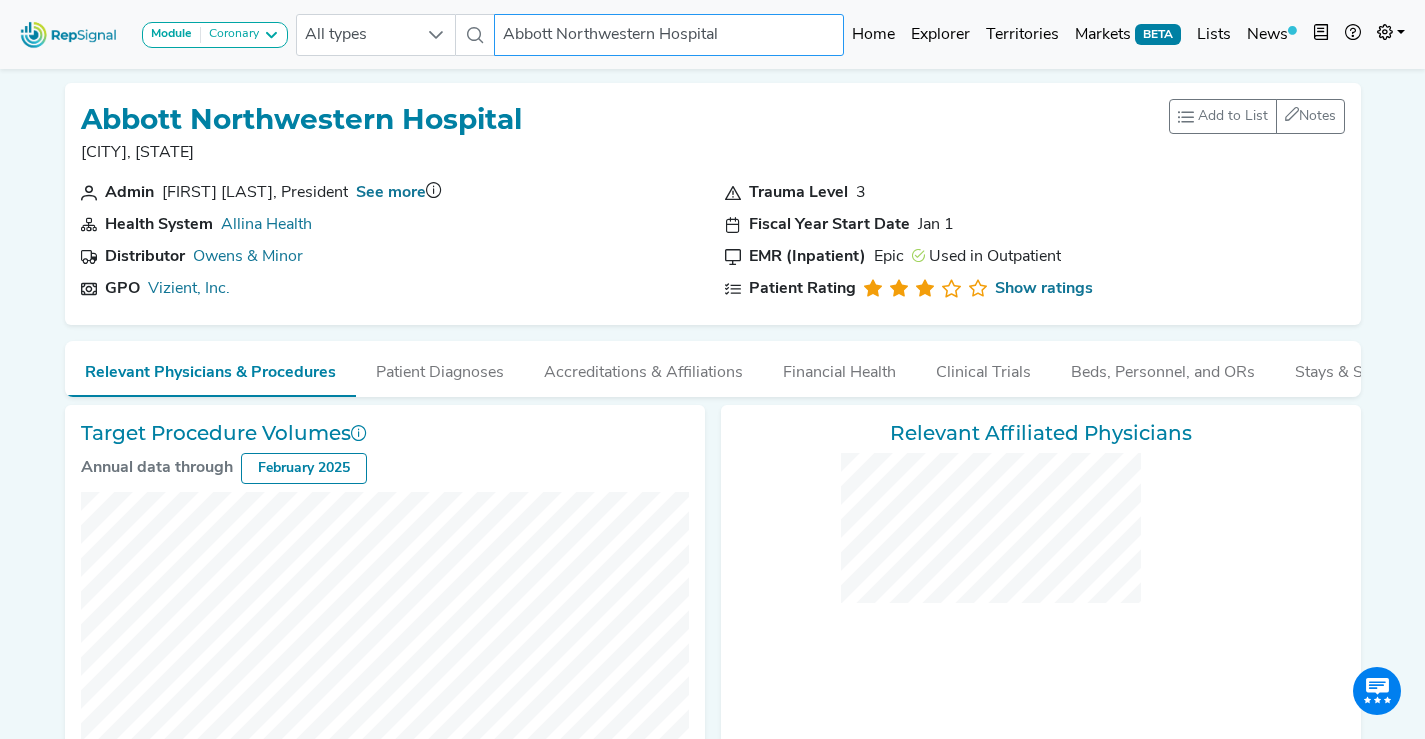 checkbox on "false" 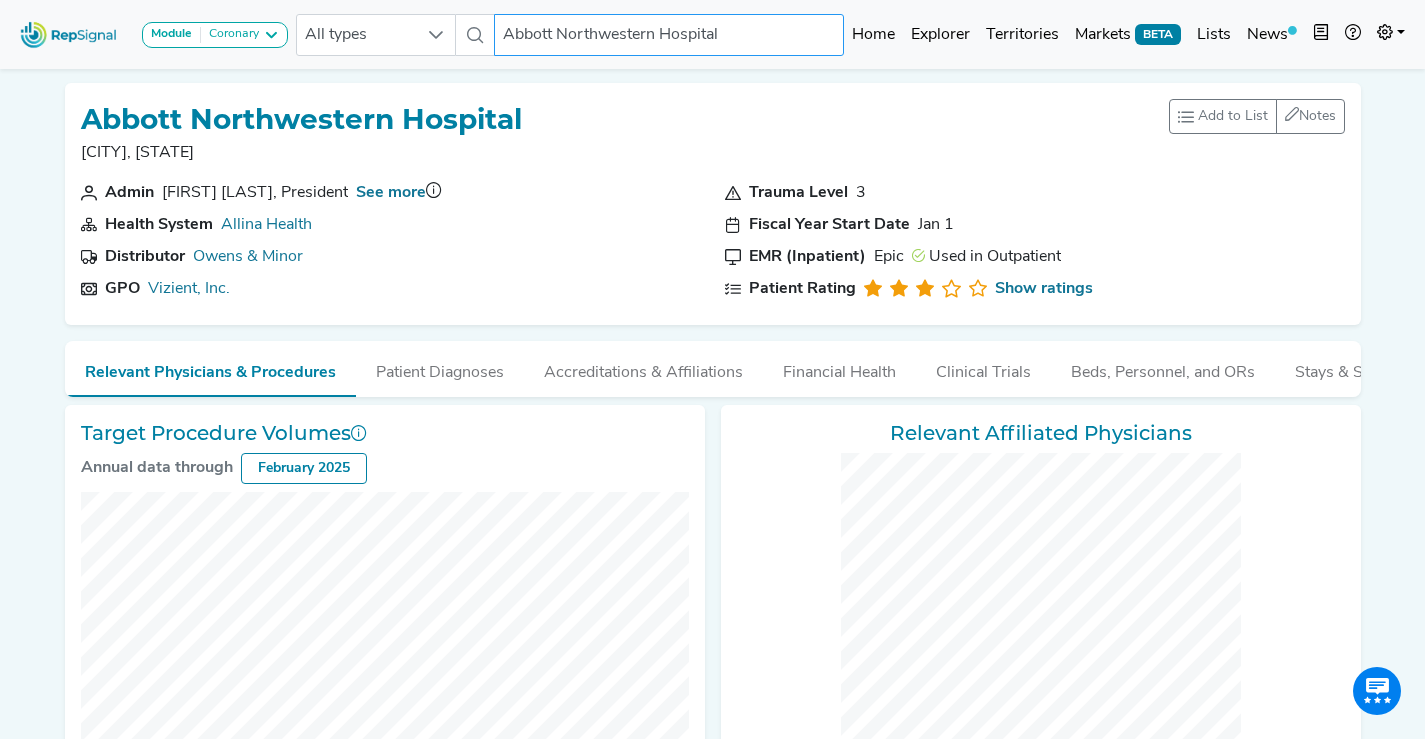 scroll, scrollTop: 248, scrollLeft: 0, axis: vertical 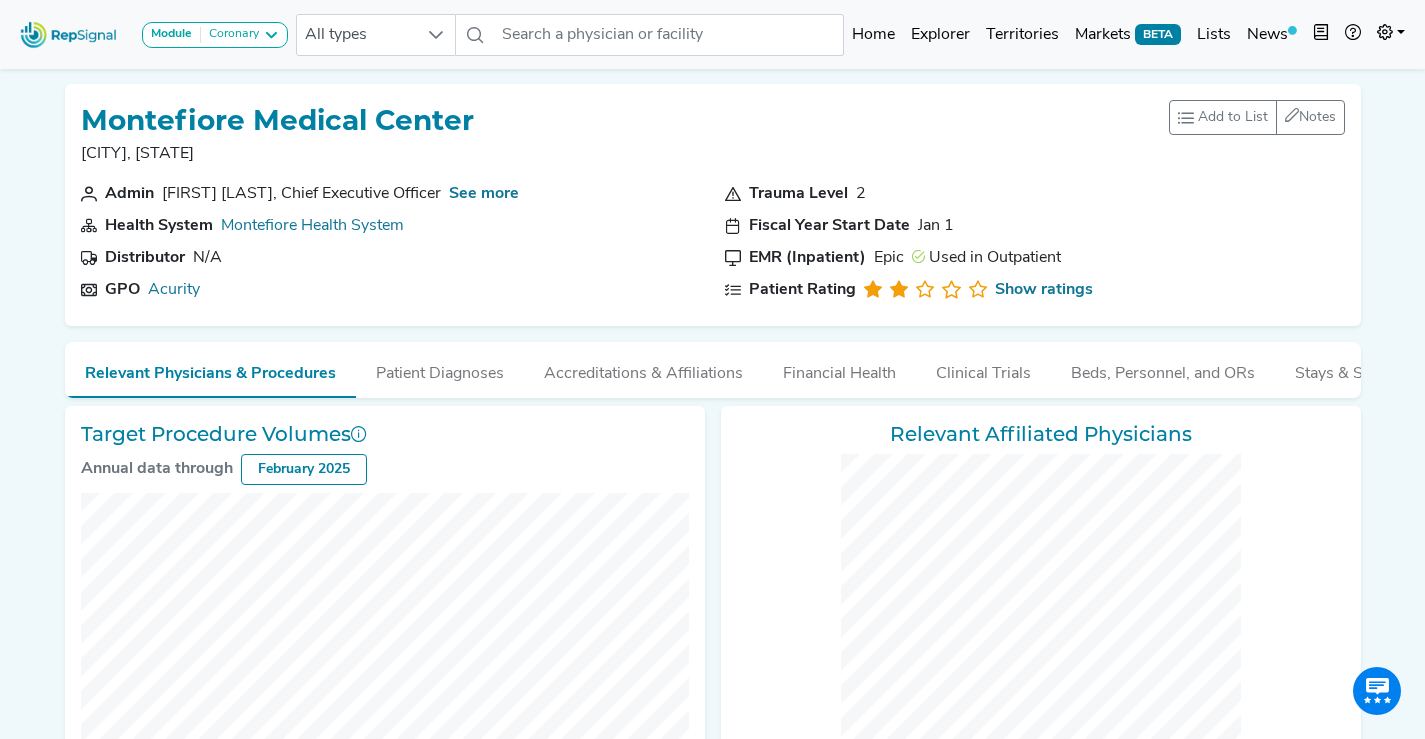 checkbox on "false" 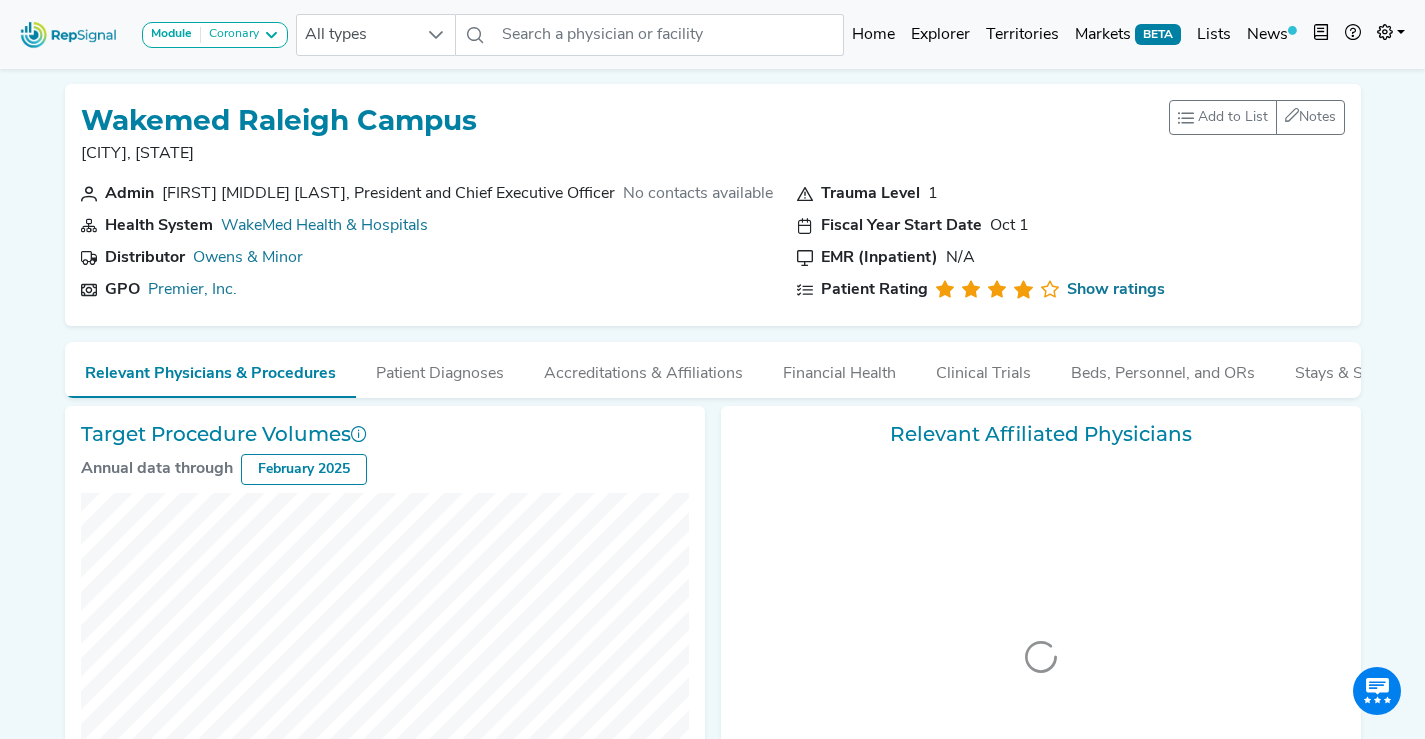 scroll, scrollTop: 163, scrollLeft: 0, axis: vertical 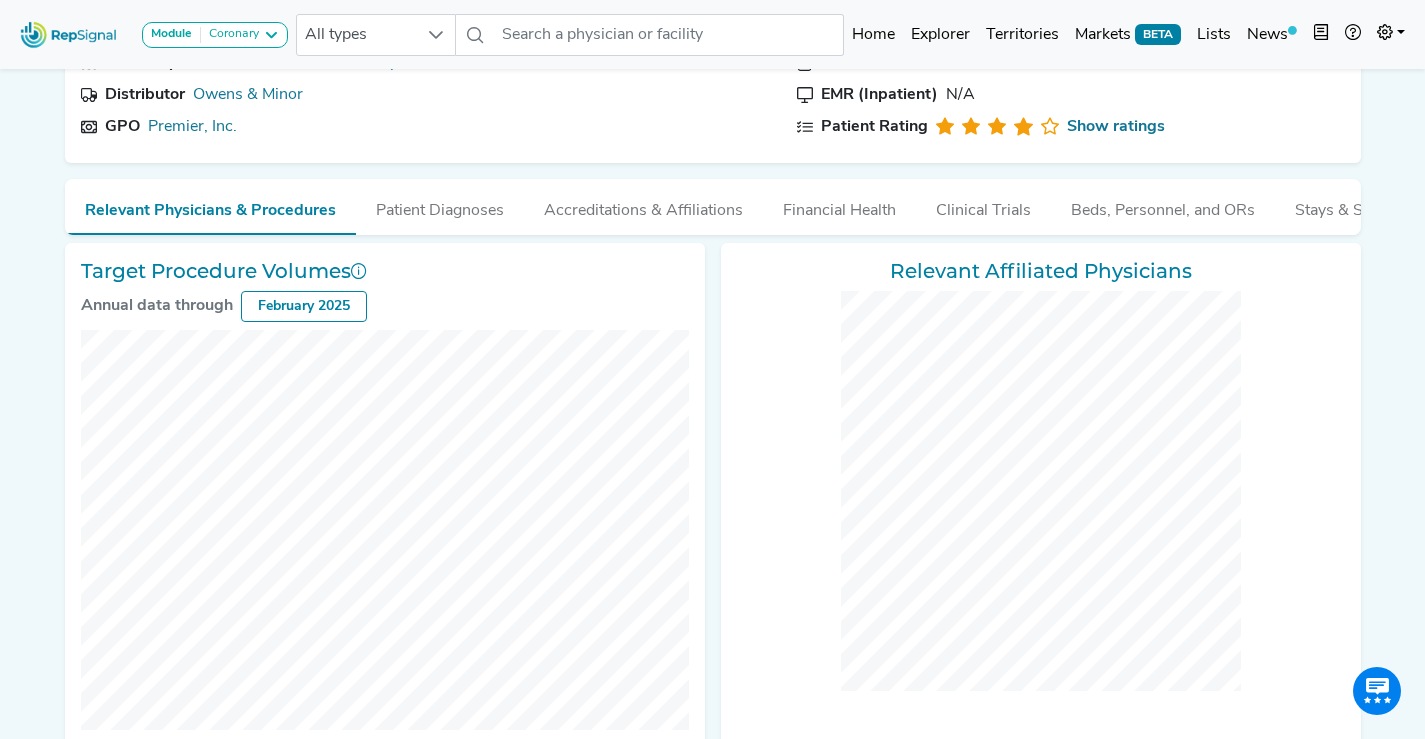 checkbox on "false" 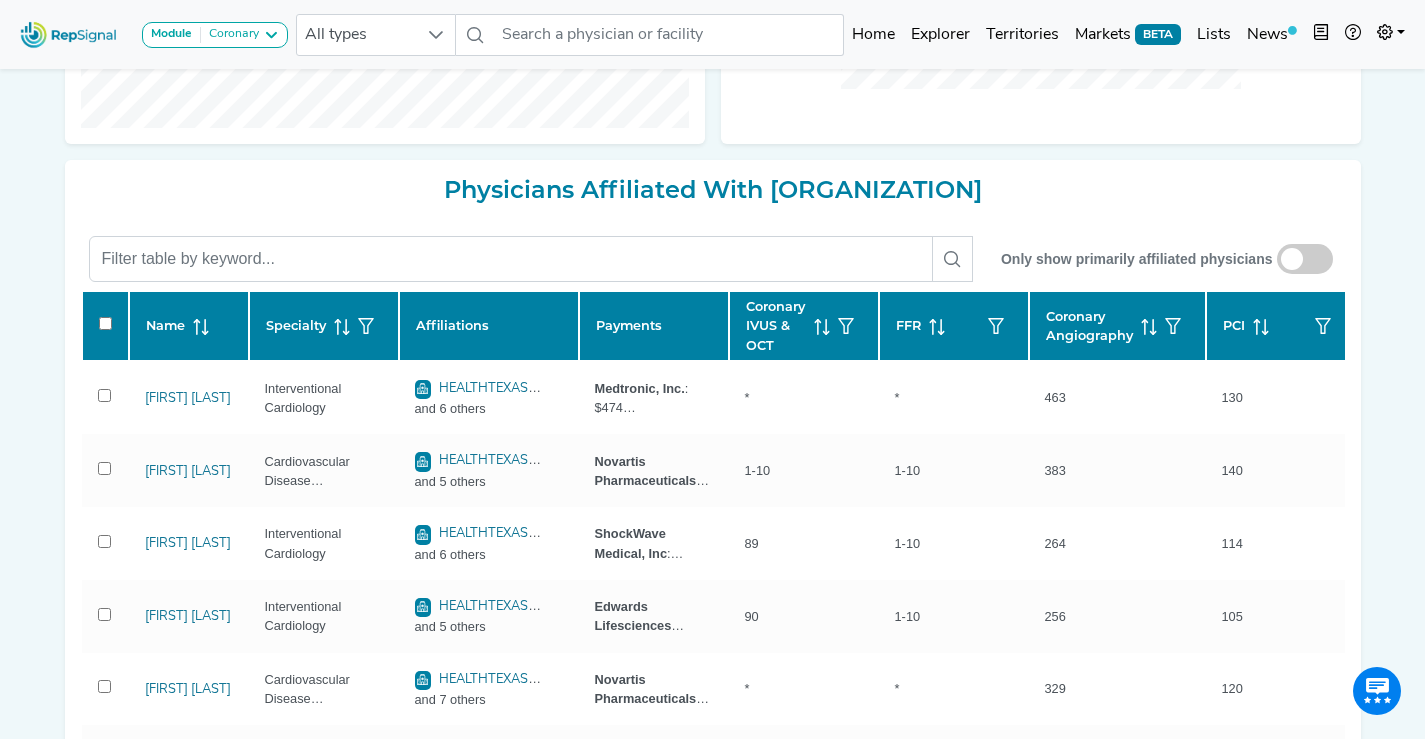 scroll, scrollTop: 889, scrollLeft: 0, axis: vertical 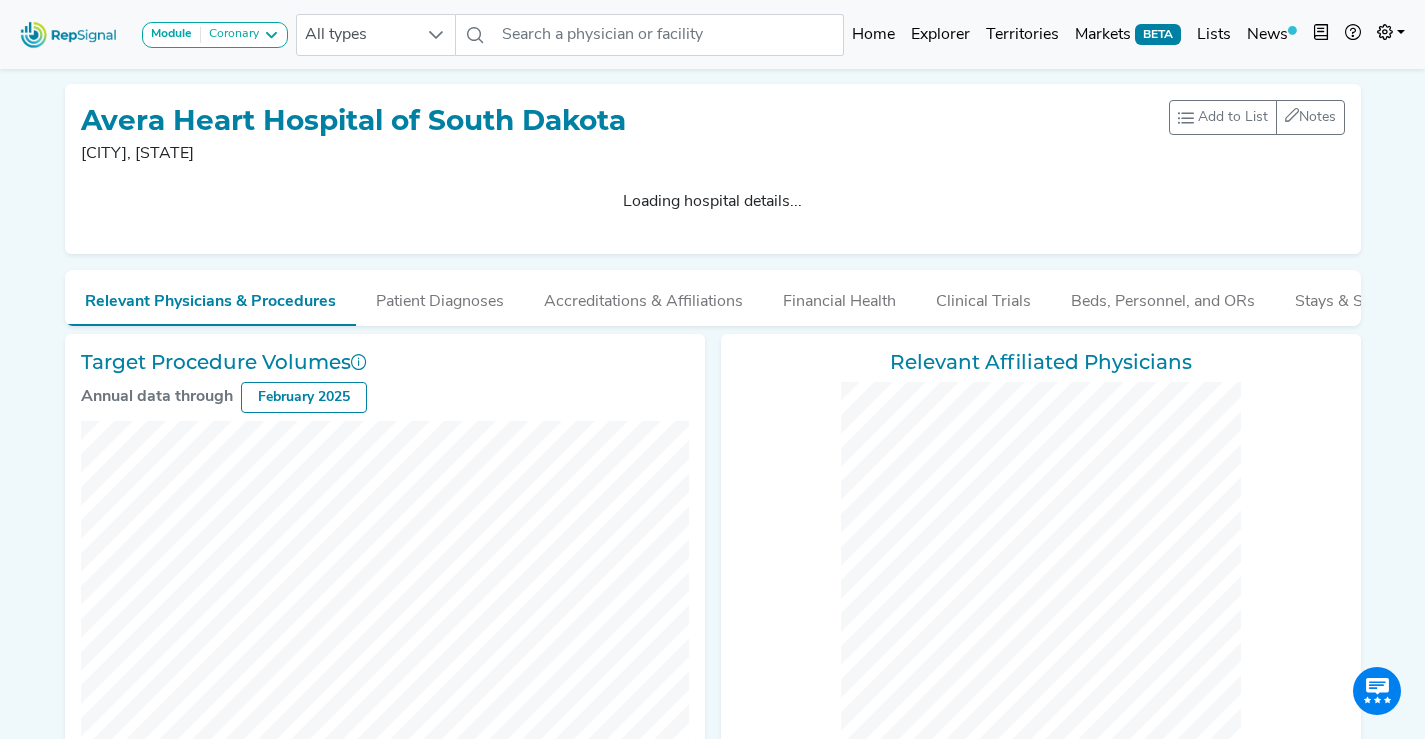 checkbox on "false" 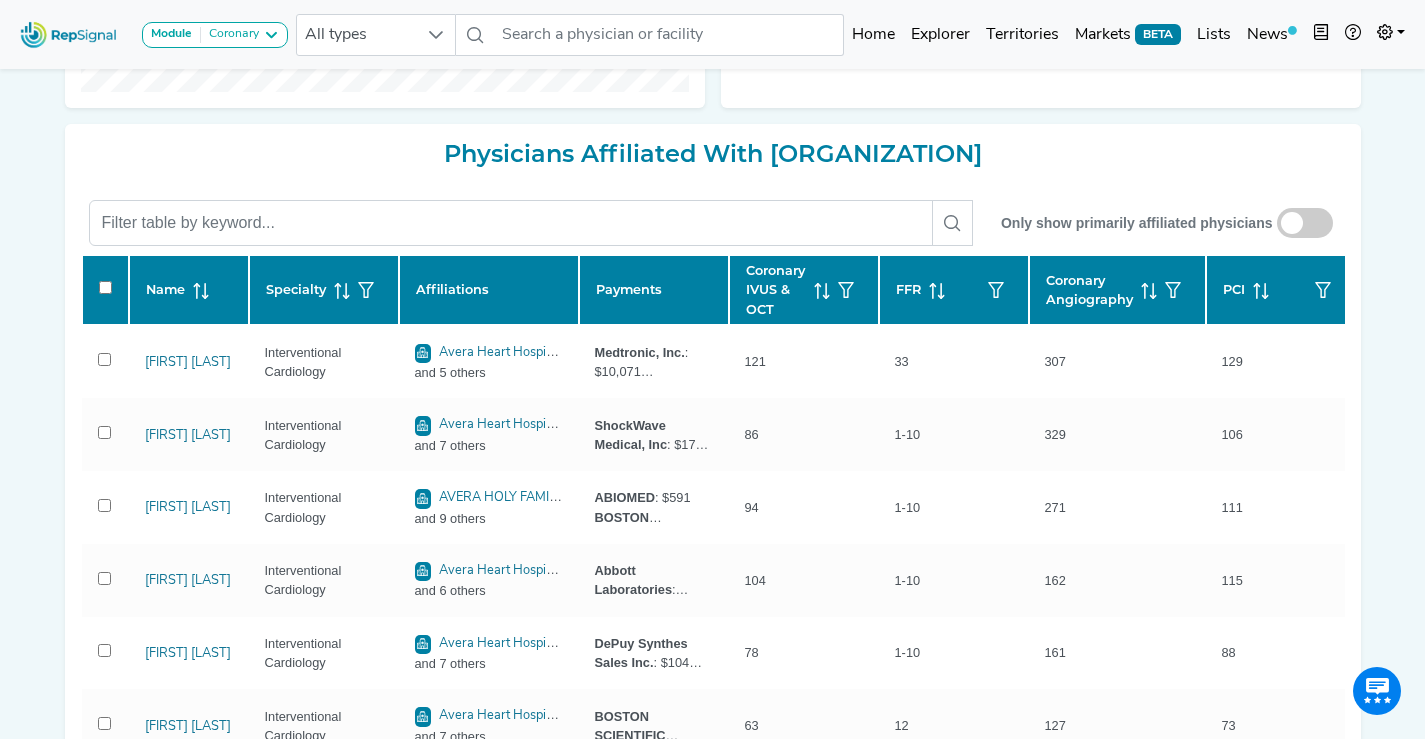 scroll, scrollTop: 907, scrollLeft: 0, axis: vertical 